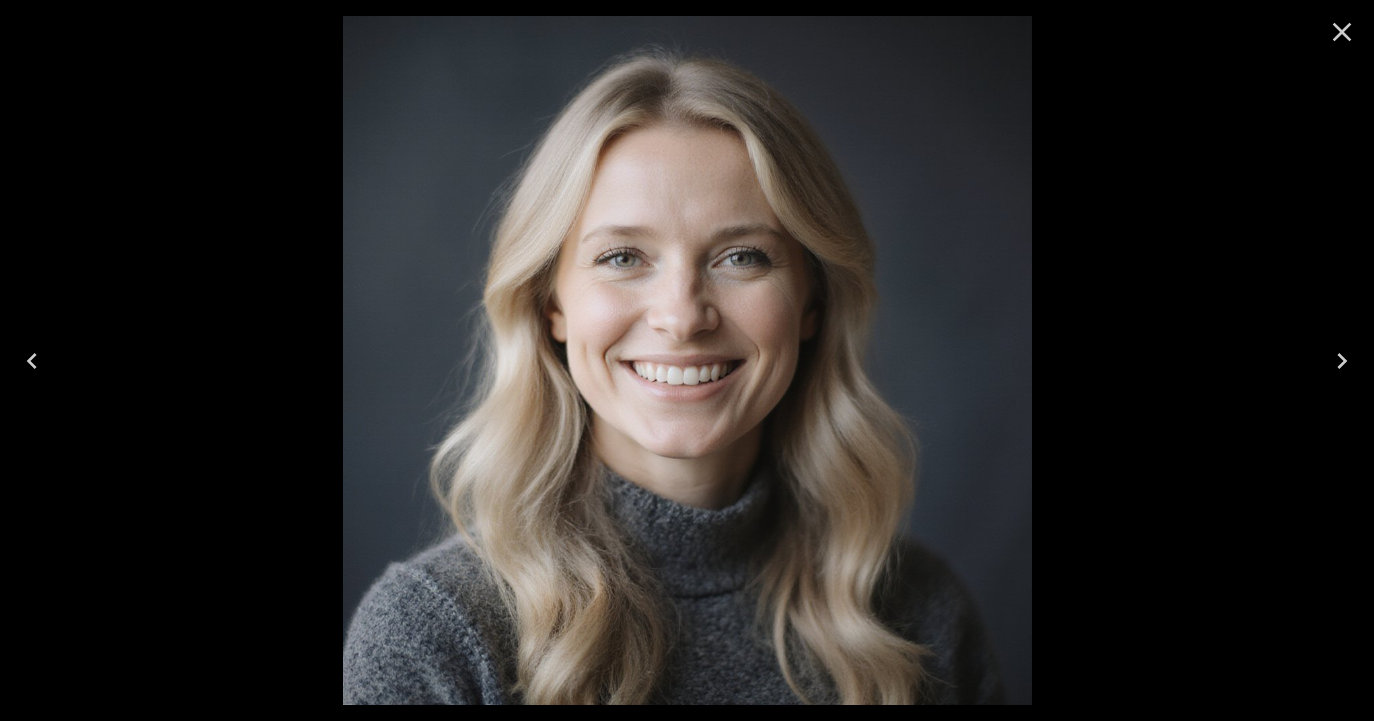 scroll, scrollTop: 104, scrollLeft: 0, axis: vertical 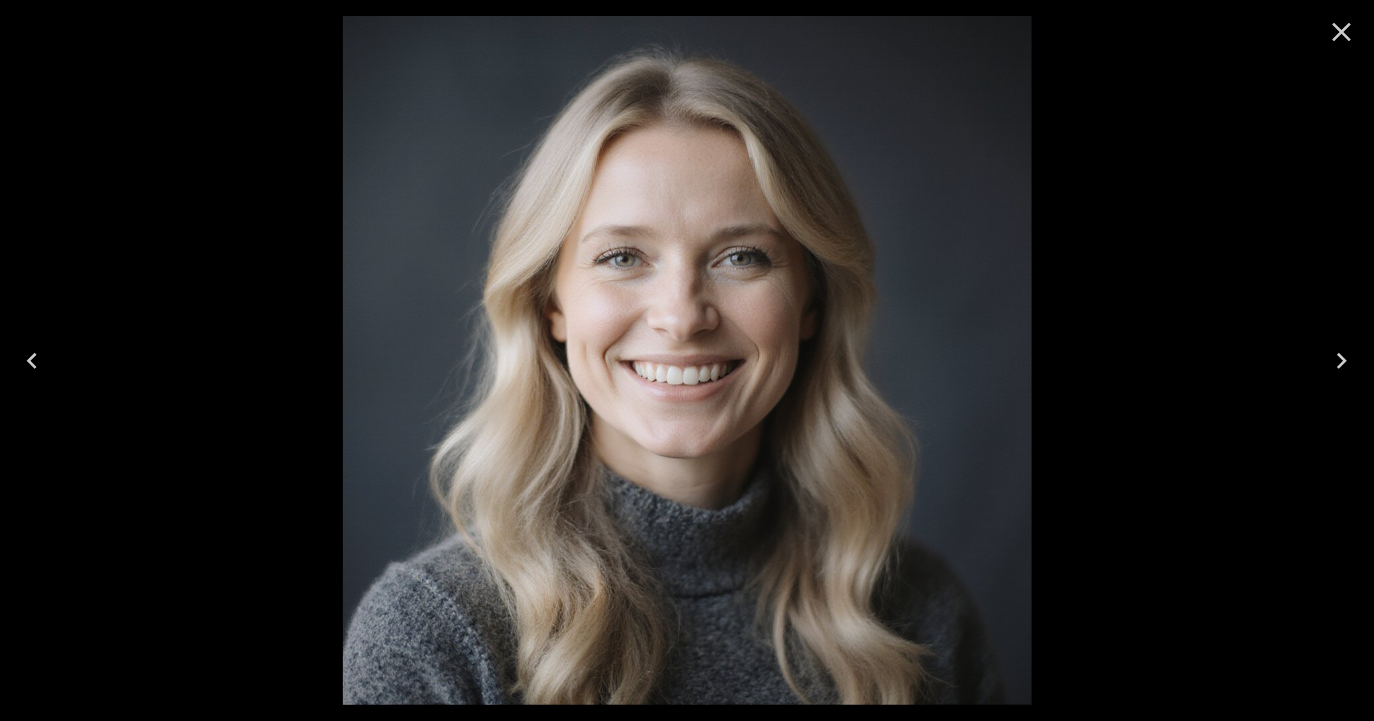 click 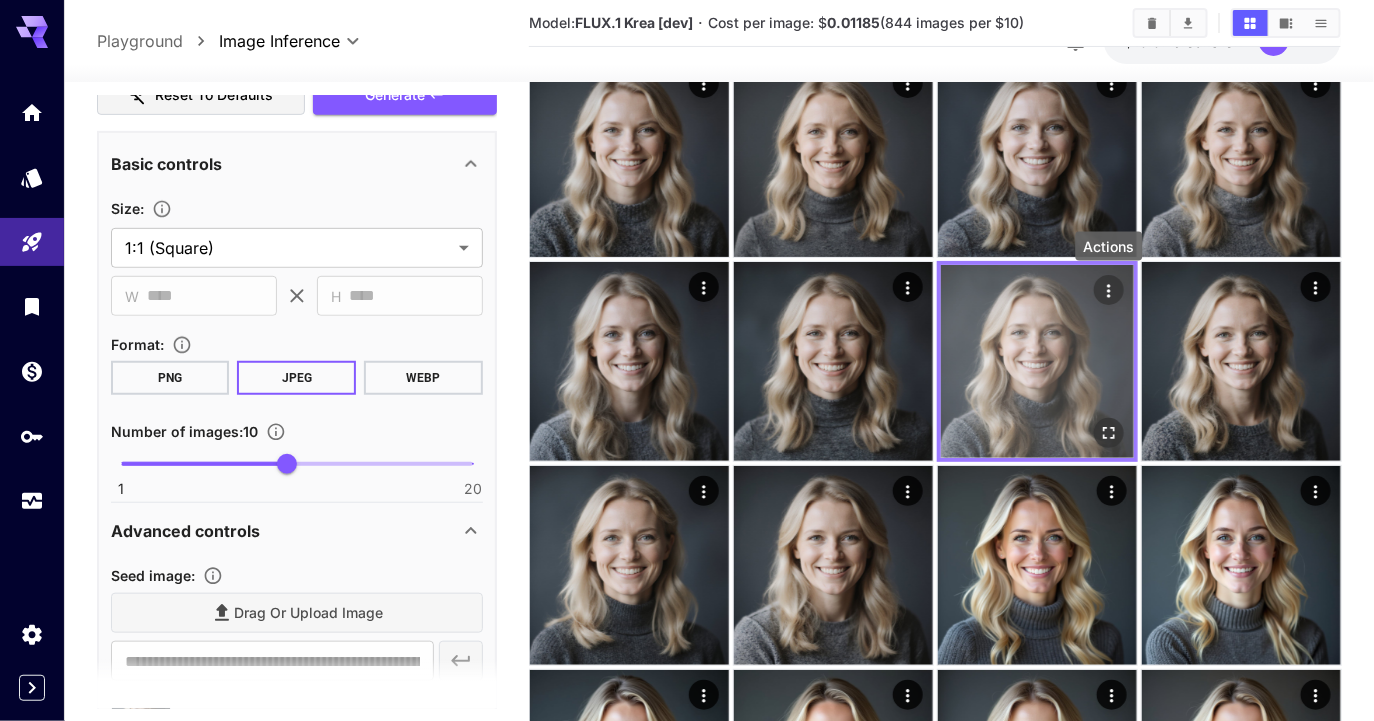 click 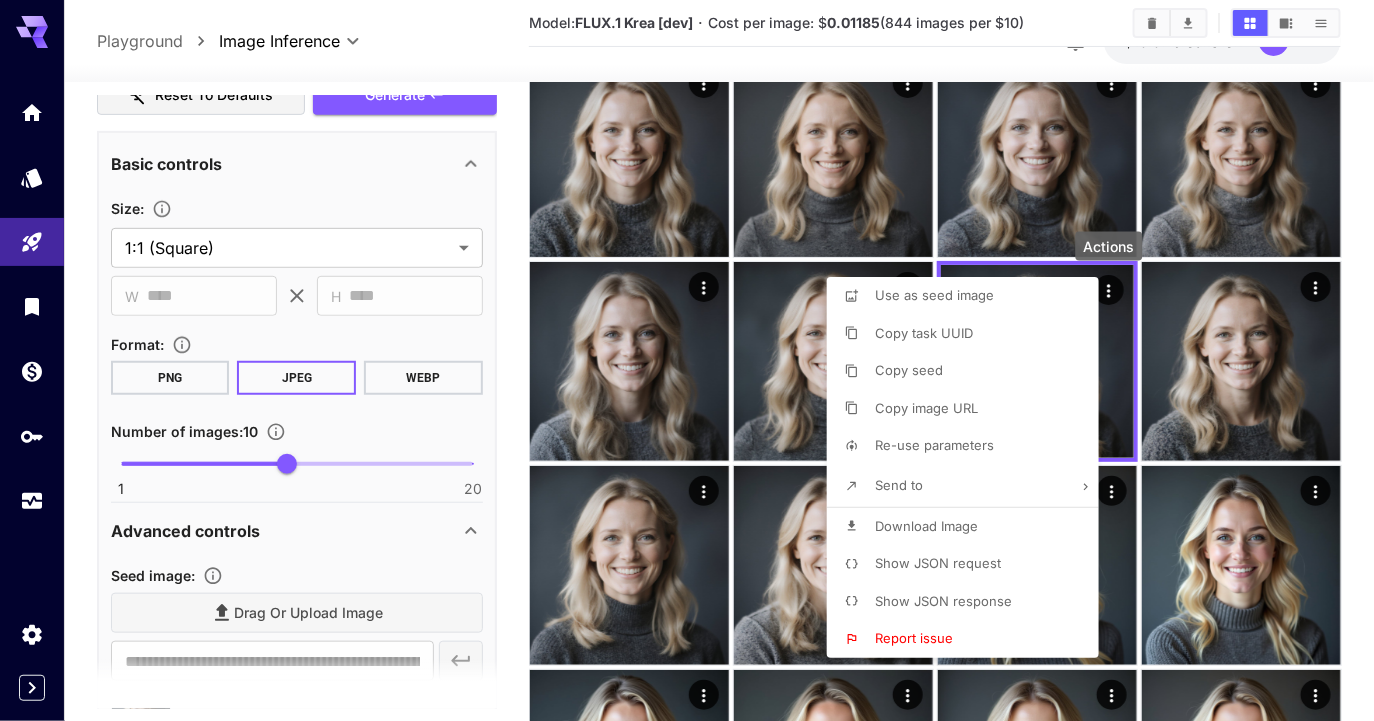 click on "Use as seed image" at bounding box center (934, 295) 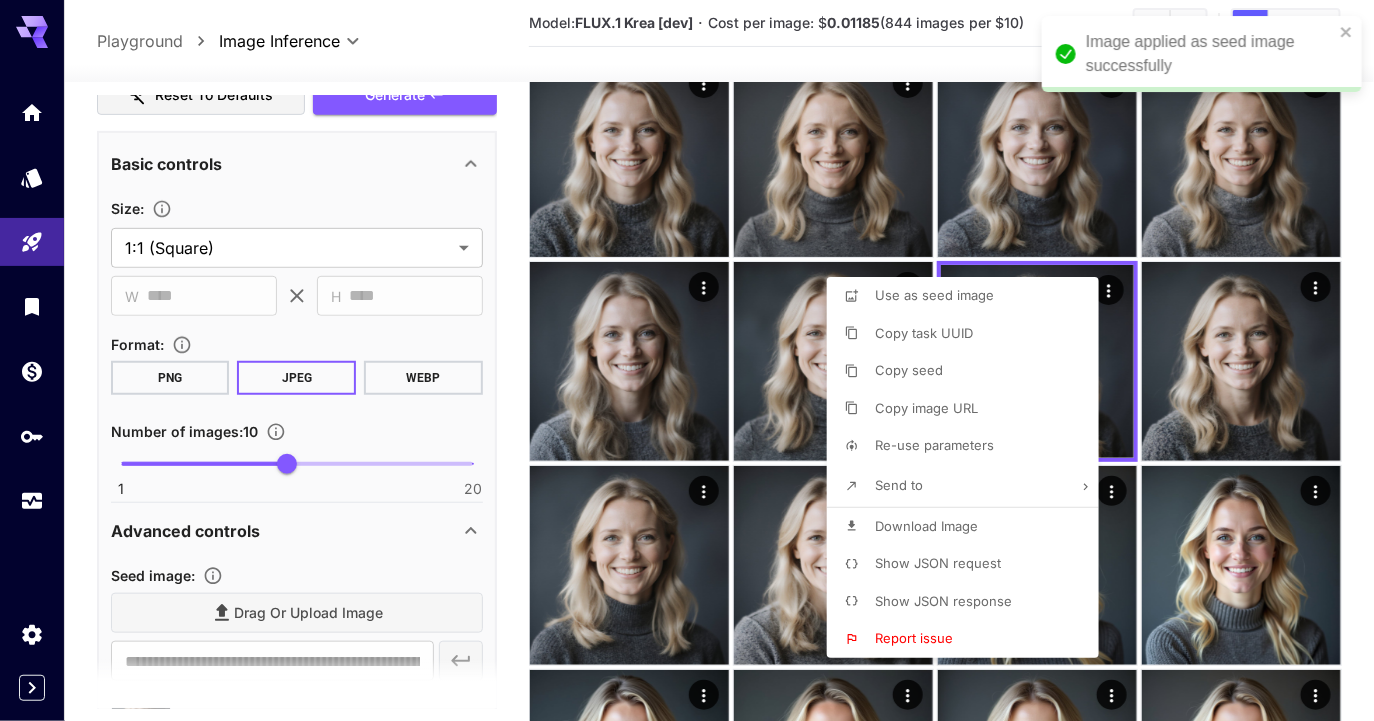 scroll, scrollTop: 436, scrollLeft: 0, axis: vertical 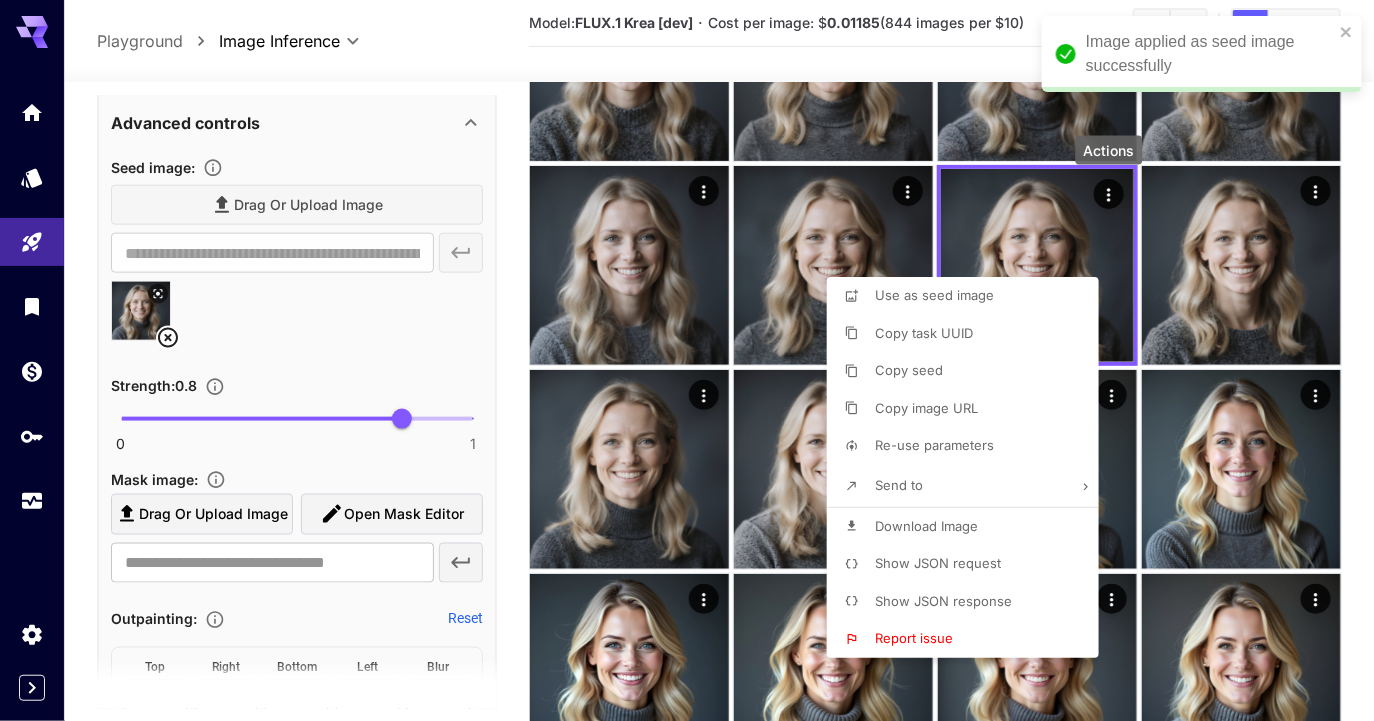 click at bounding box center [687, 360] 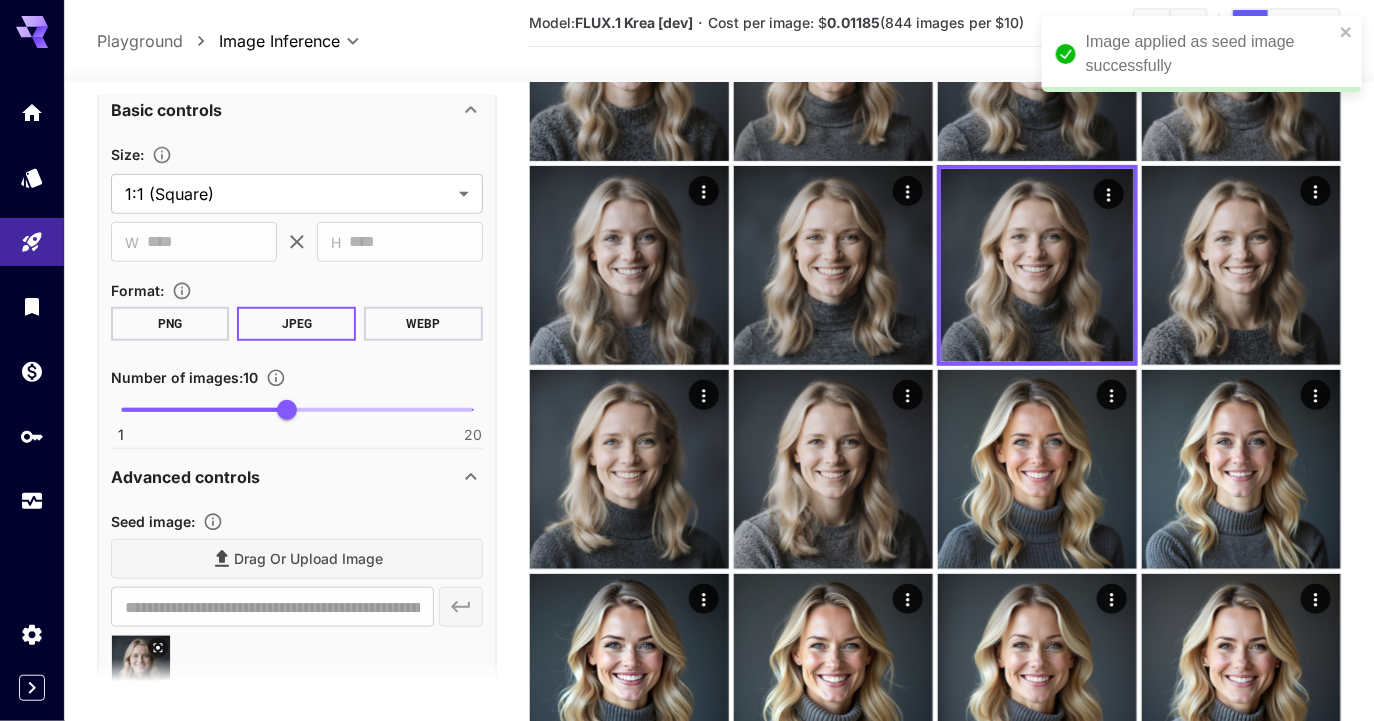 scroll, scrollTop: 0, scrollLeft: 0, axis: both 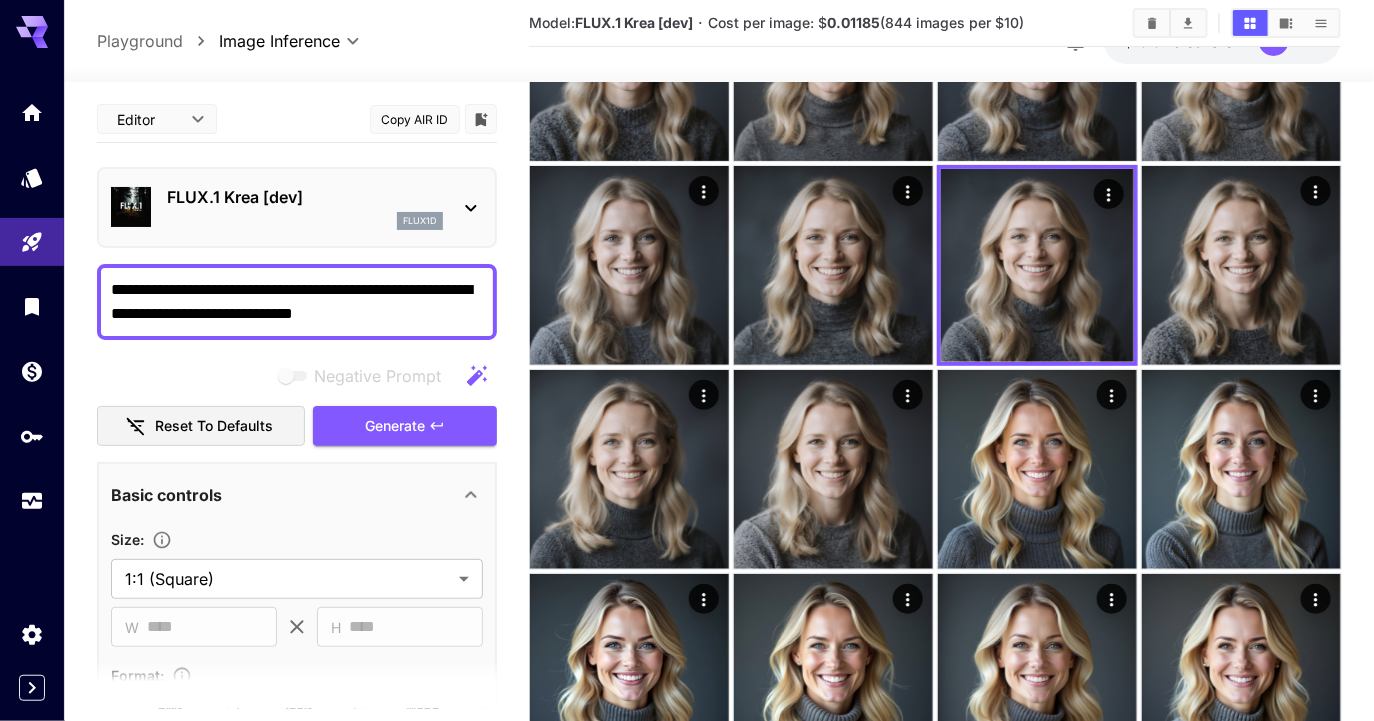 click on "**********" at bounding box center (297, 302) 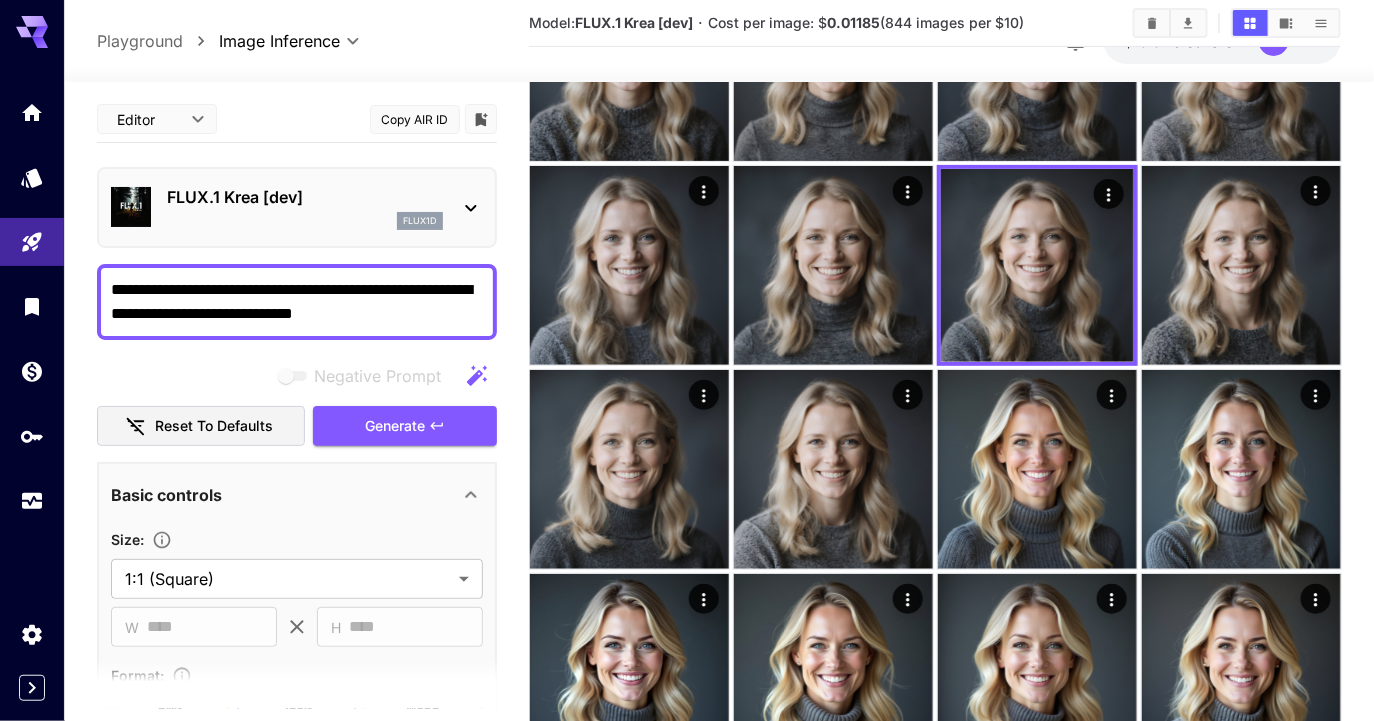 click on "FLUX.1 Krea [dev]" at bounding box center [305, 197] 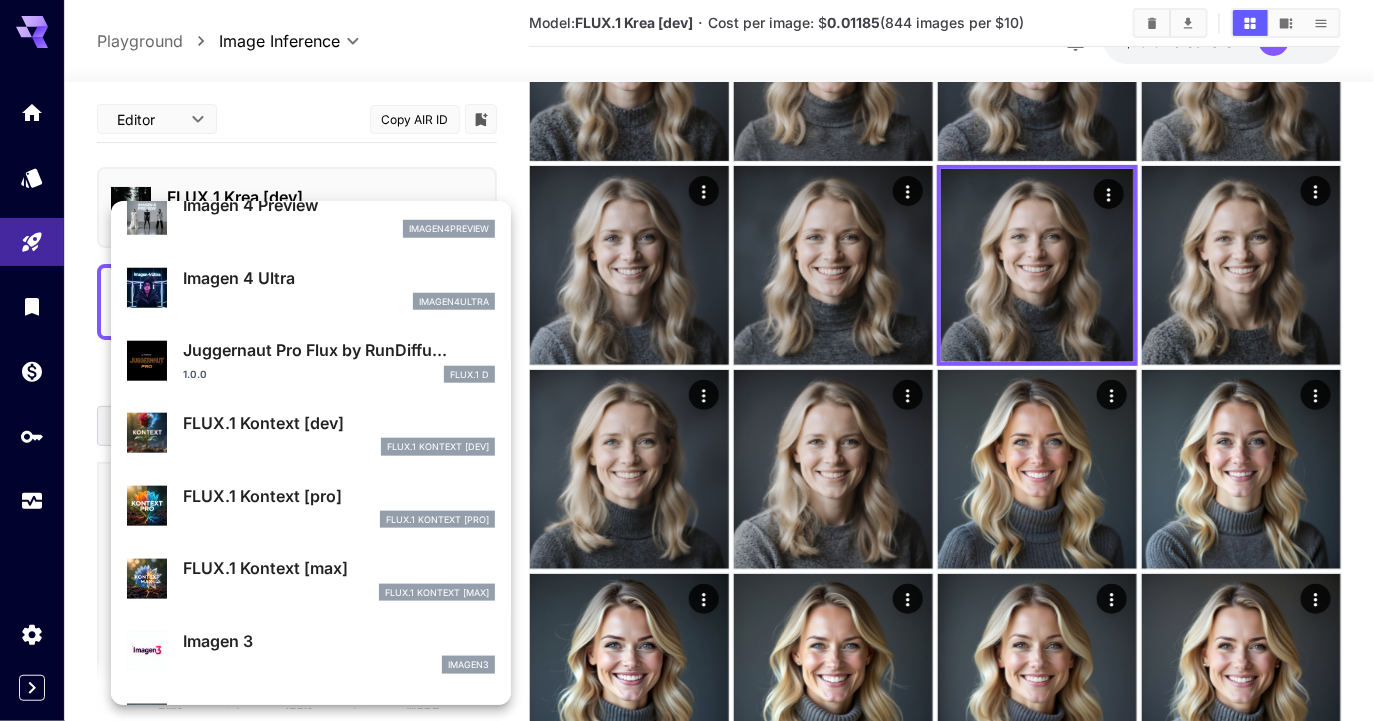 scroll, scrollTop: 630, scrollLeft: 0, axis: vertical 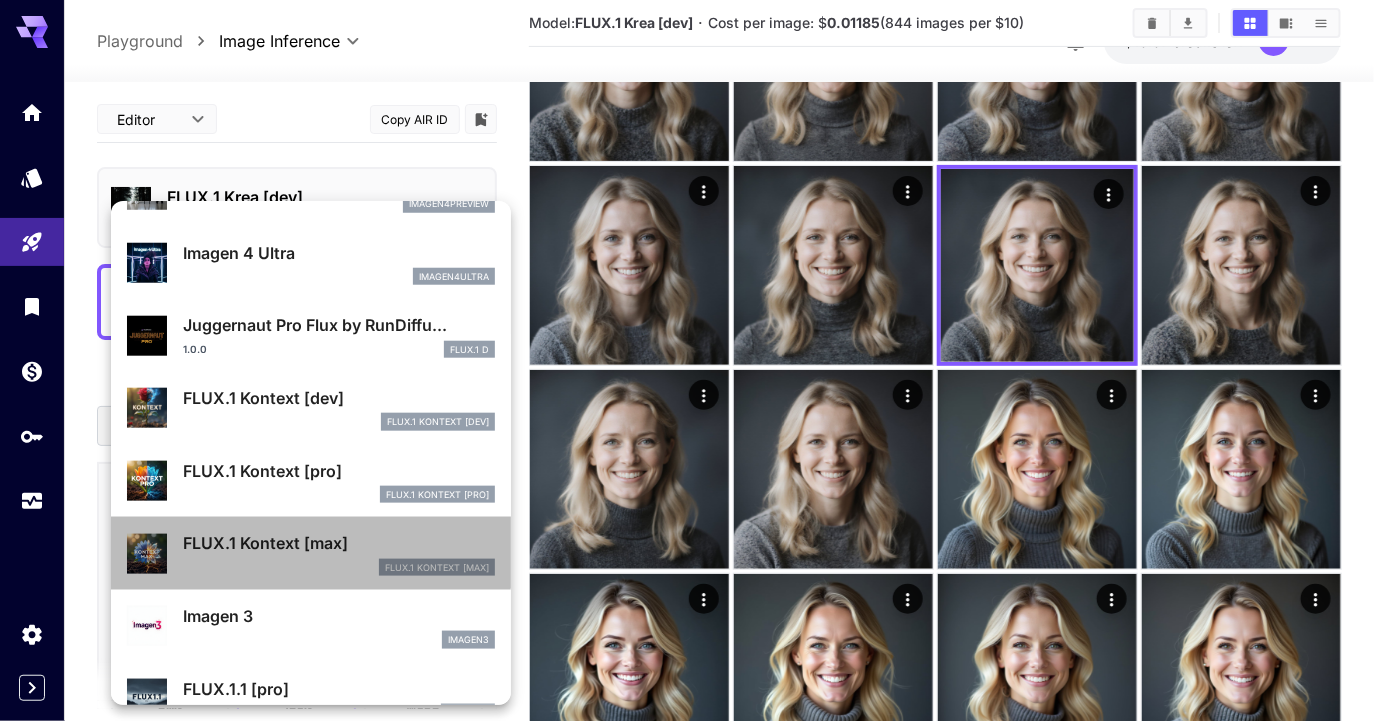 click on "FLUX.1 Kontext [max]" at bounding box center (339, 543) 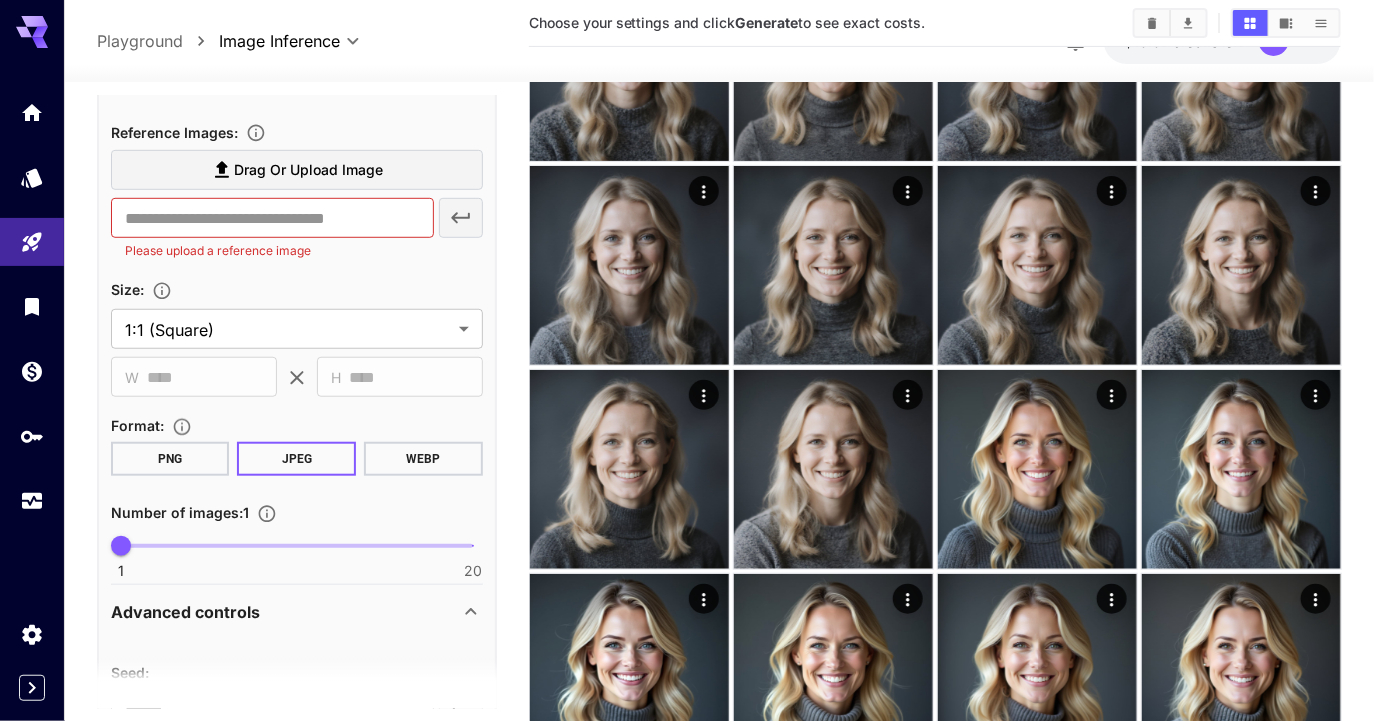 scroll, scrollTop: 364, scrollLeft: 0, axis: vertical 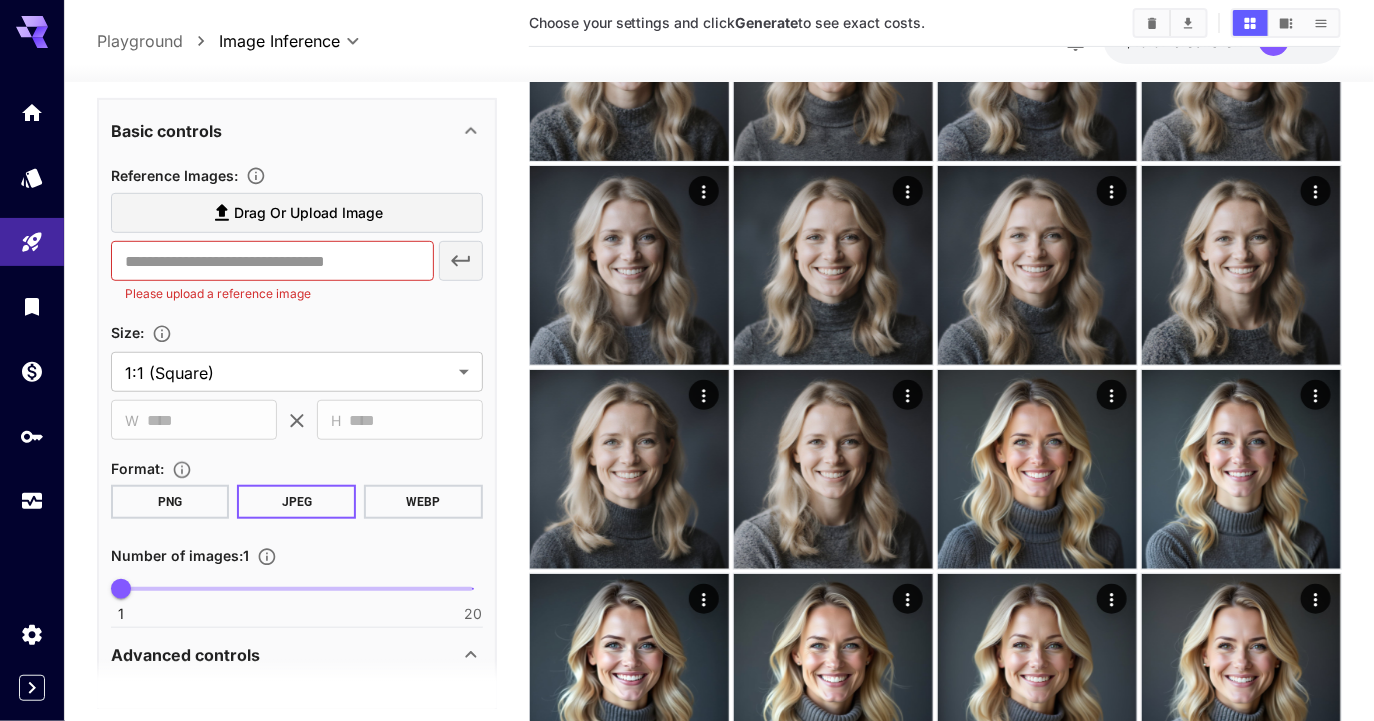 click on "Drag or upload image" at bounding box center (297, 213) 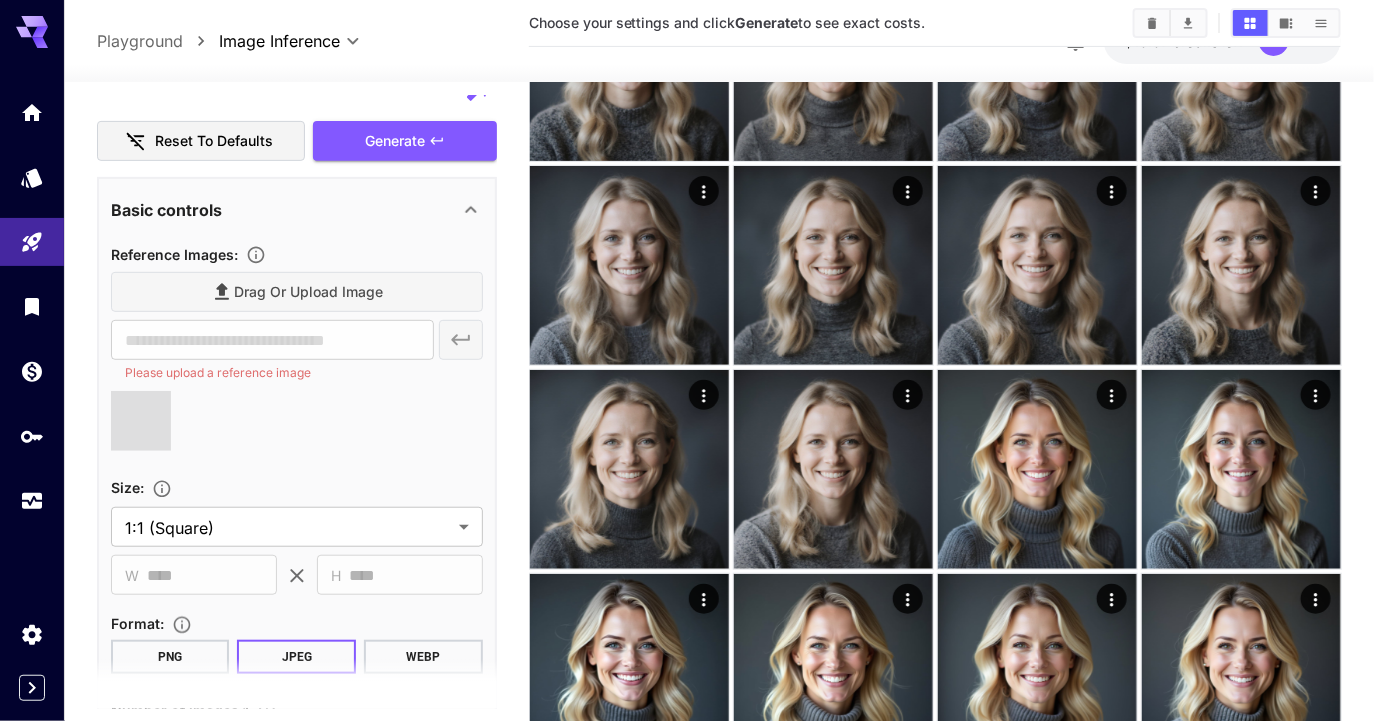 type on "**********" 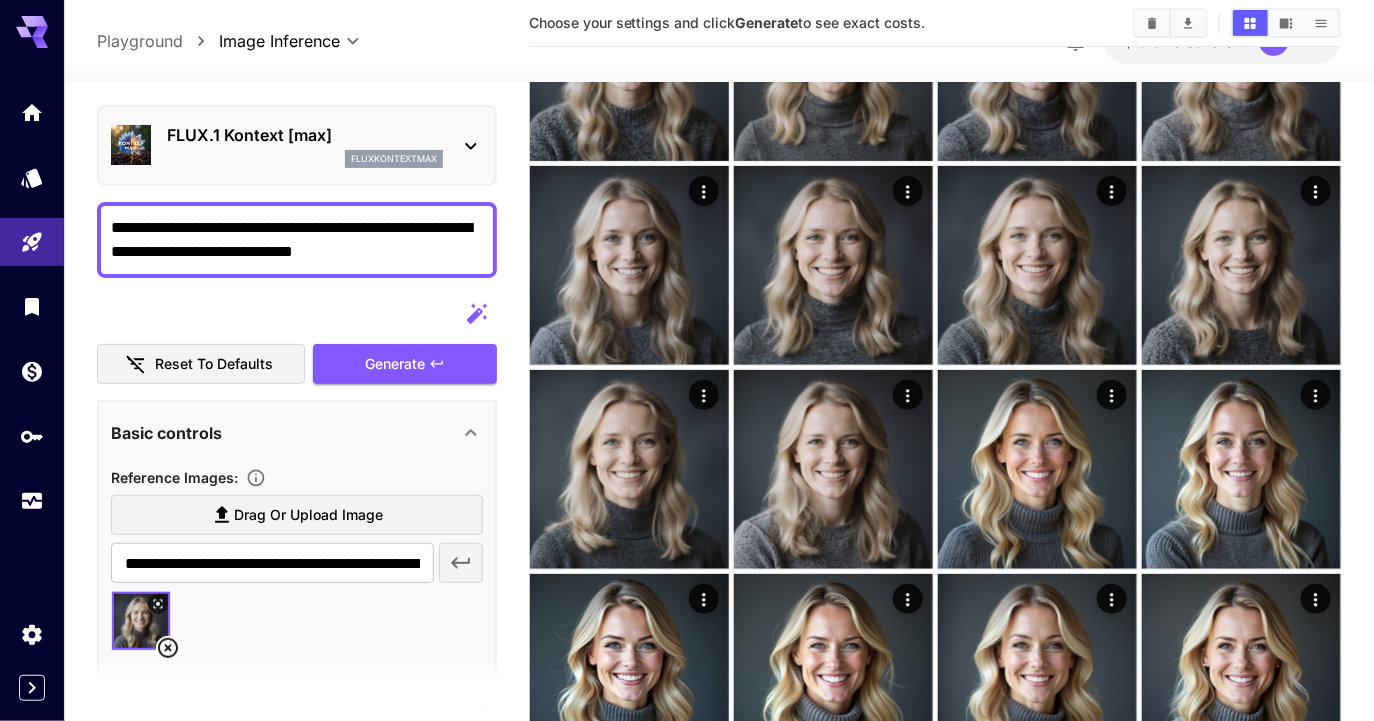 scroll, scrollTop: 43, scrollLeft: 0, axis: vertical 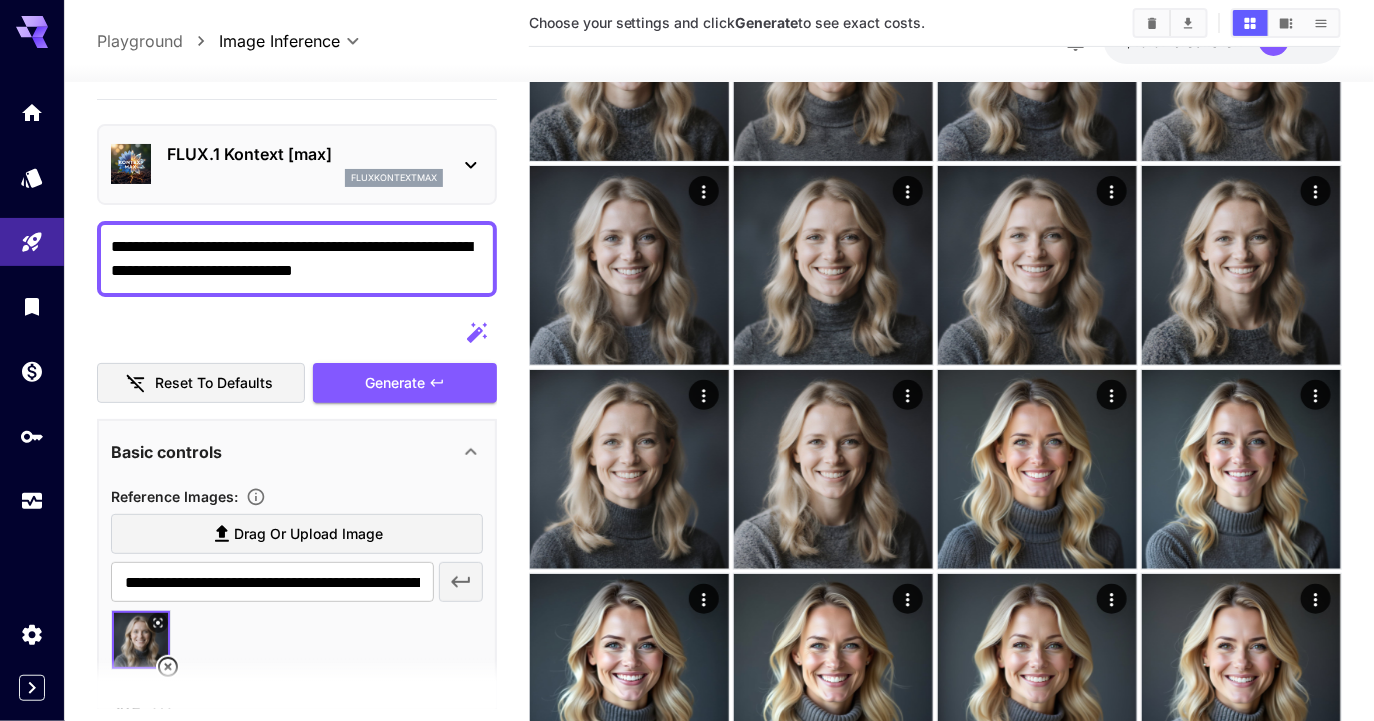 click on "**********" at bounding box center [297, 259] 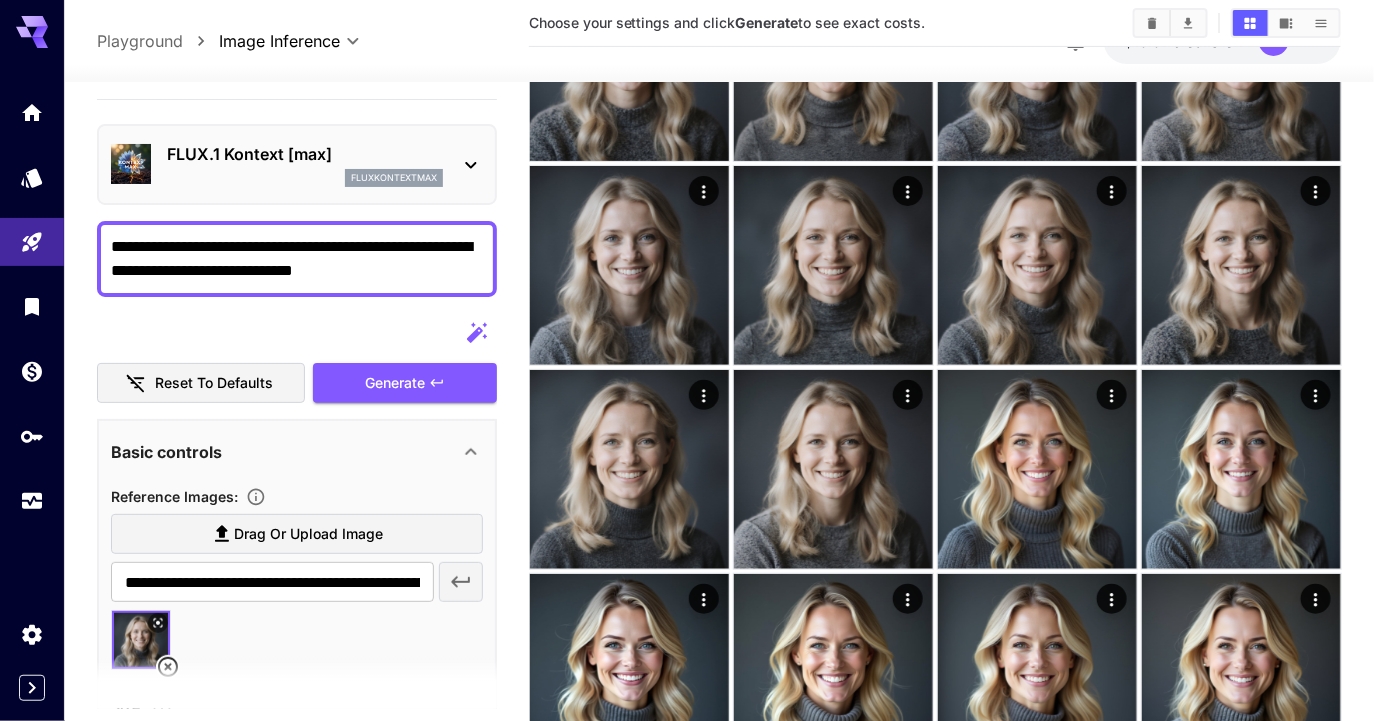 drag, startPoint x: 442, startPoint y: 271, endPoint x: 320, endPoint y: 248, distance: 124.1491 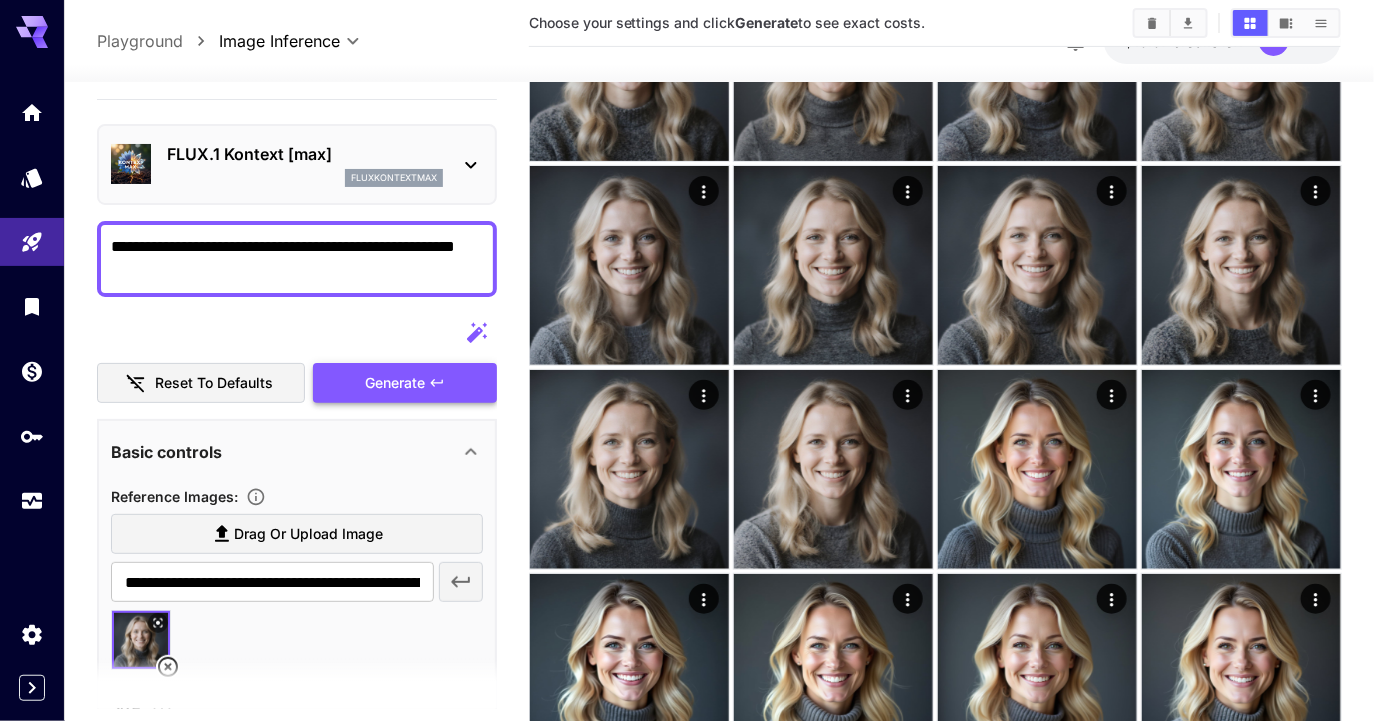 type on "**********" 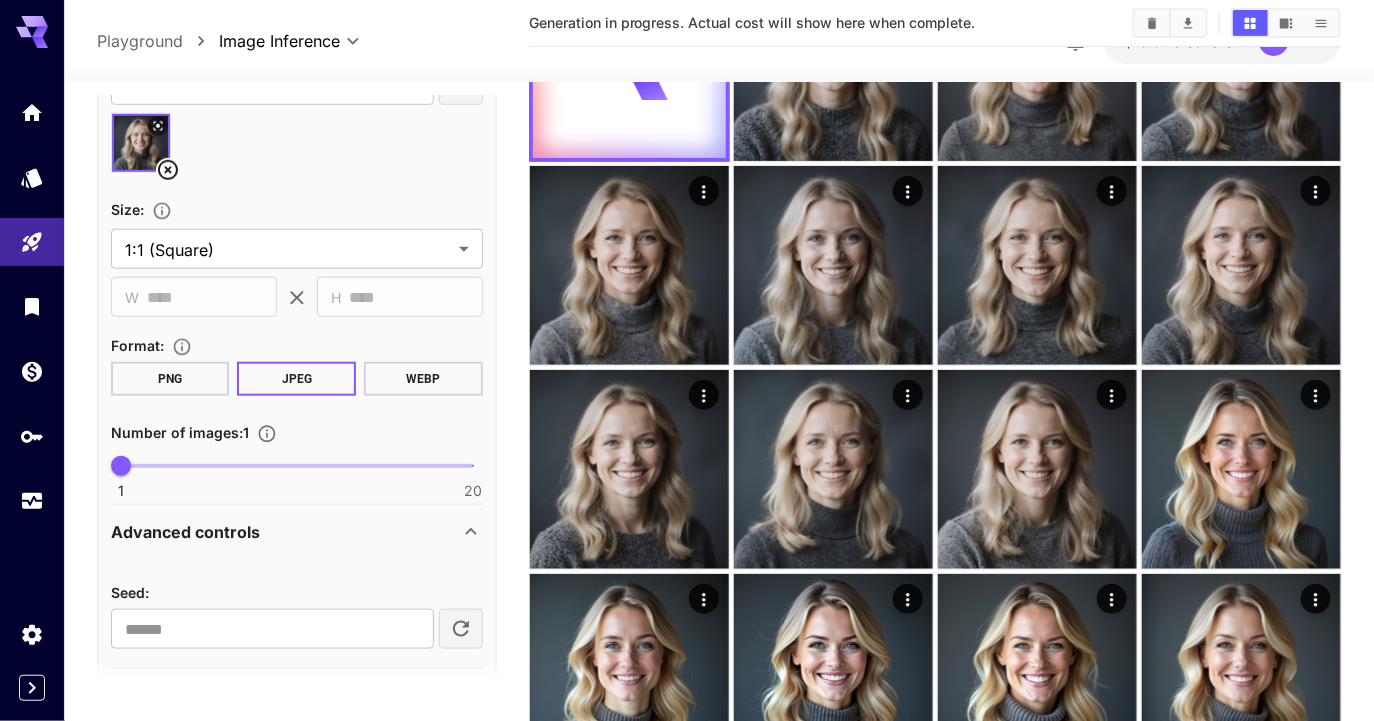 scroll, scrollTop: 548, scrollLeft: 0, axis: vertical 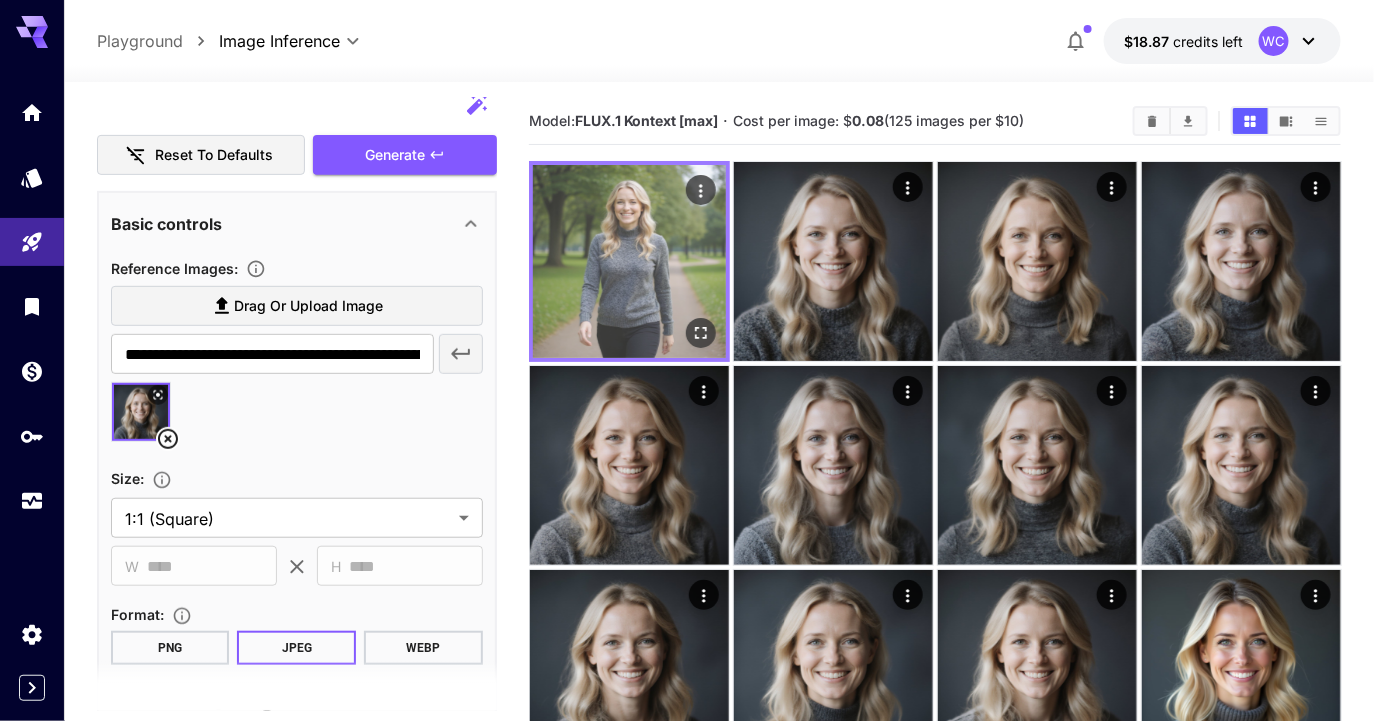 click 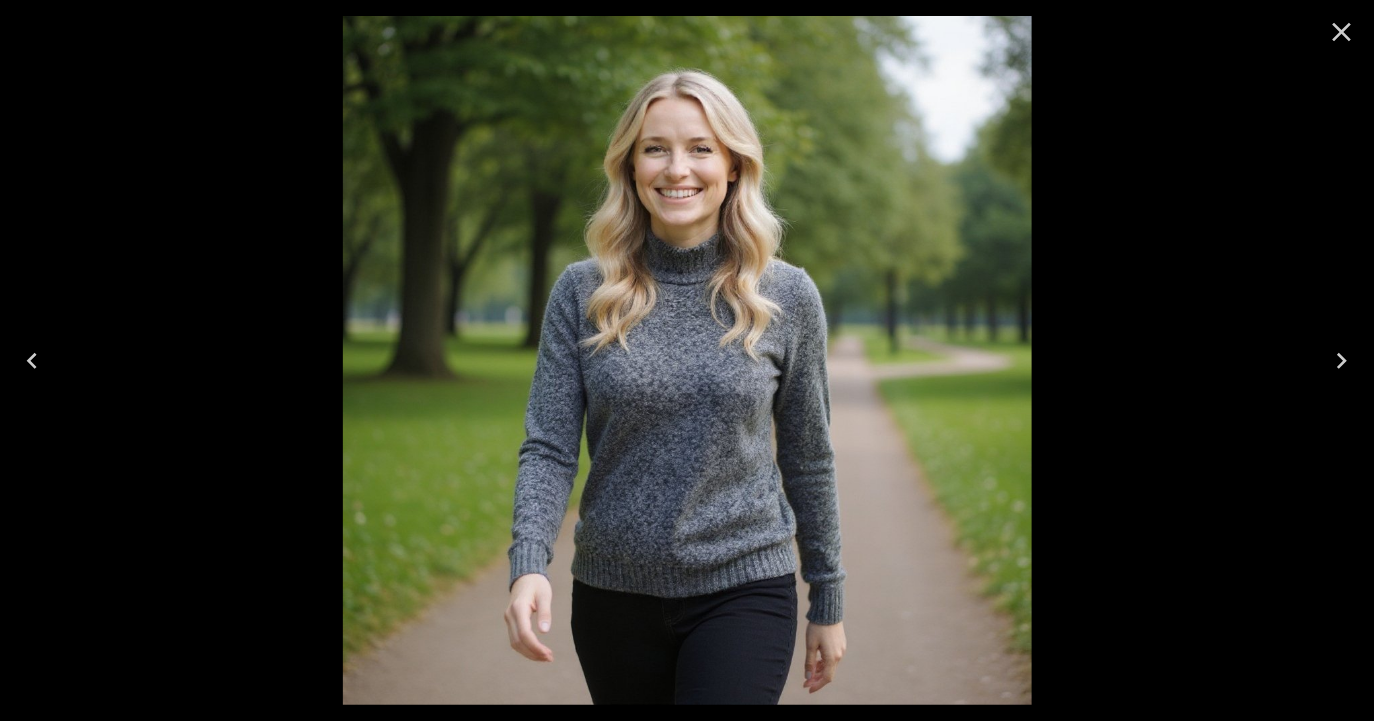 click 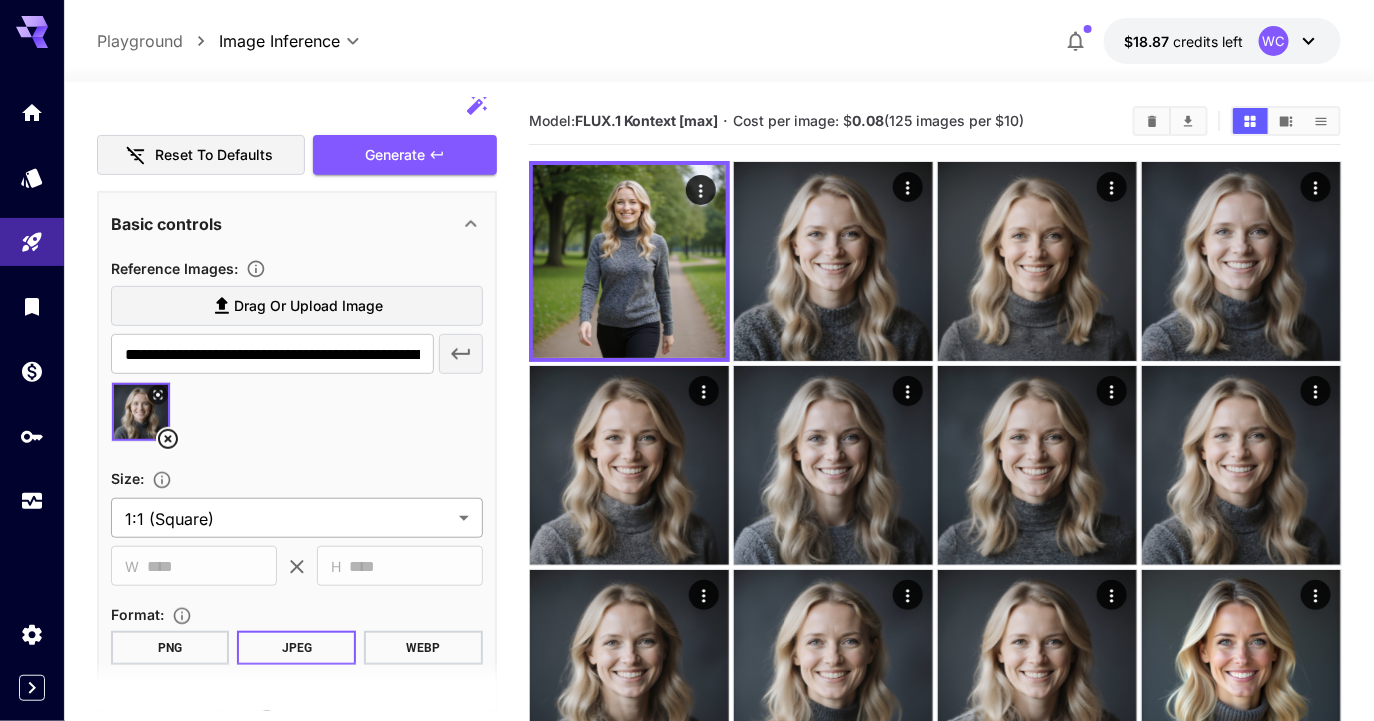 click on "**********" at bounding box center (687, 3269) 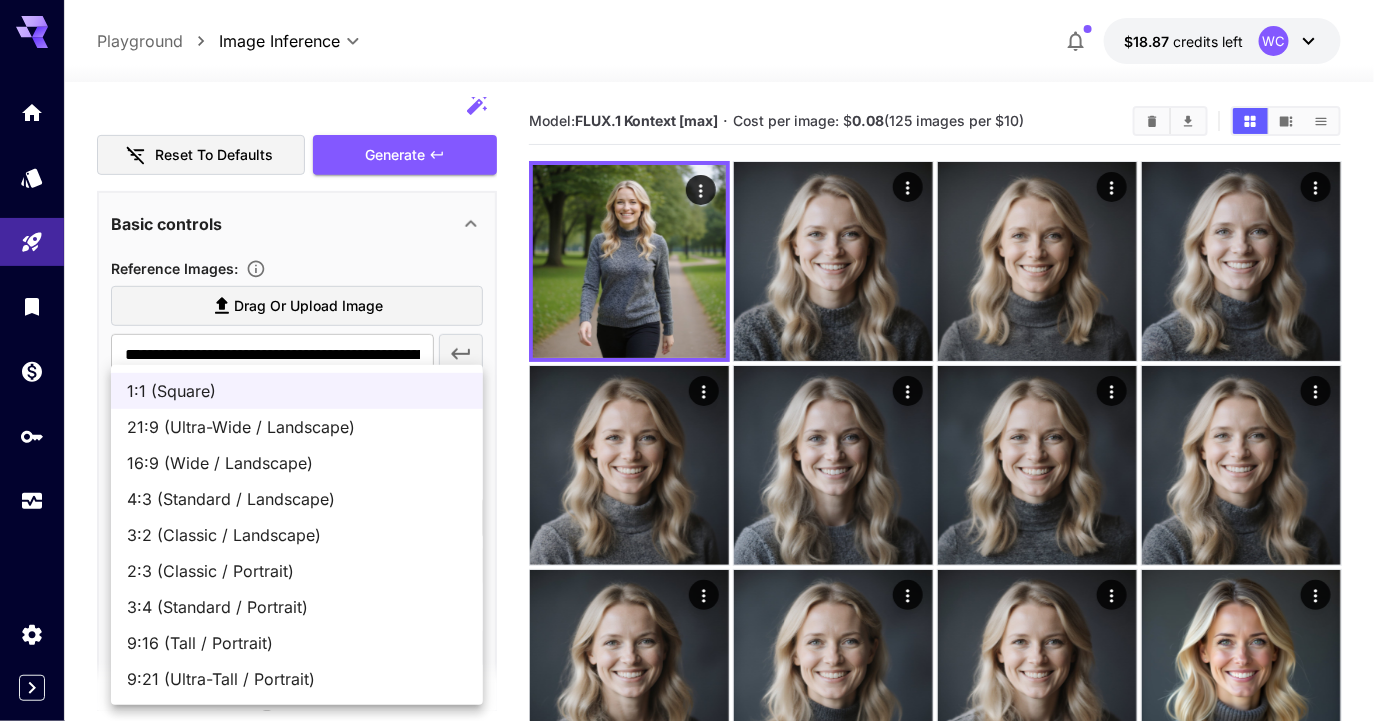 click on "21:9 (Ultra-Wide / Landscape)" at bounding box center [297, 427] 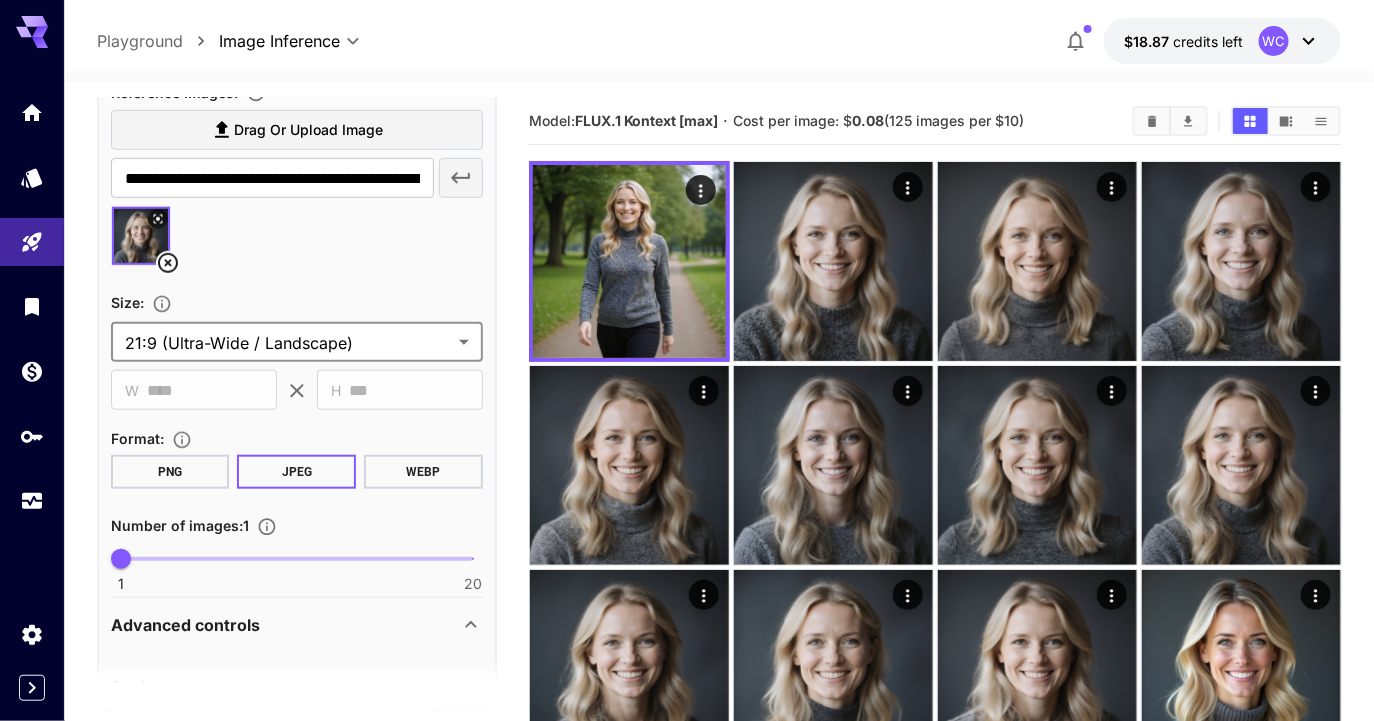 click on "1 20 1" at bounding box center [297, 559] 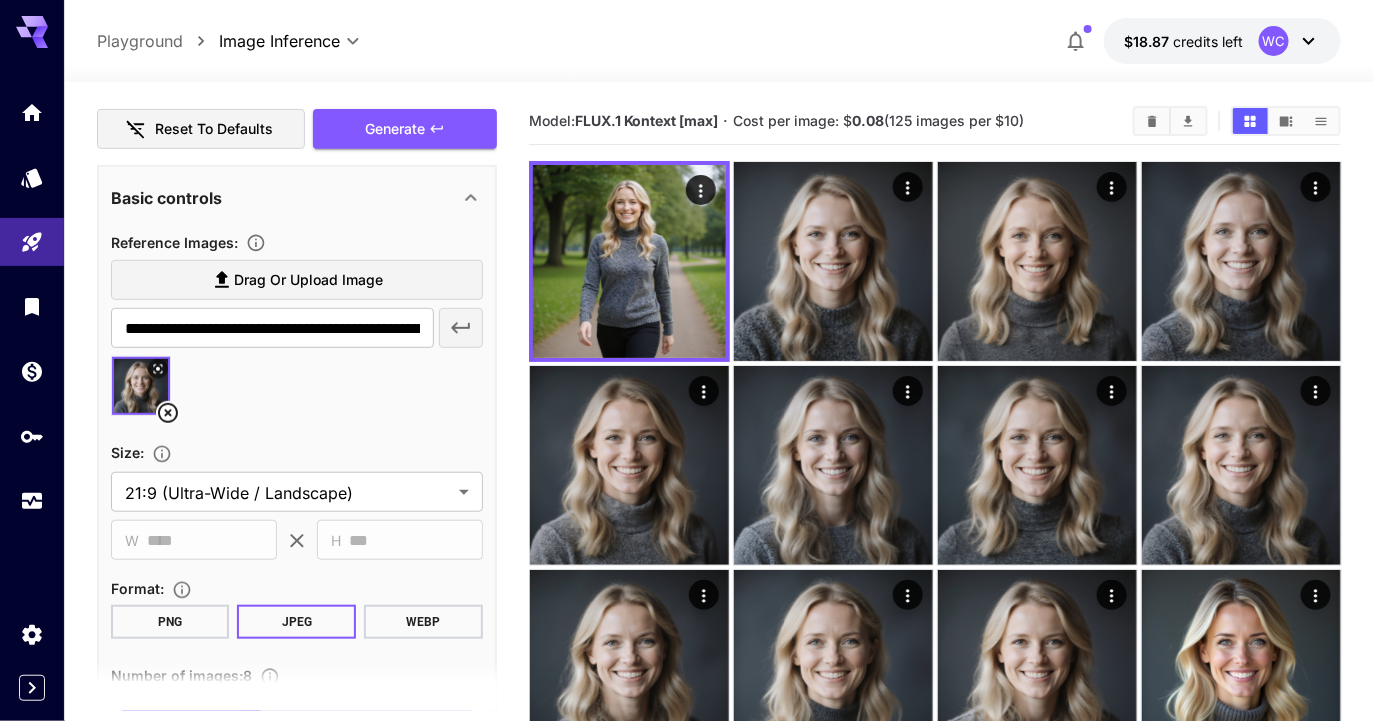 scroll, scrollTop: 476, scrollLeft: 0, axis: vertical 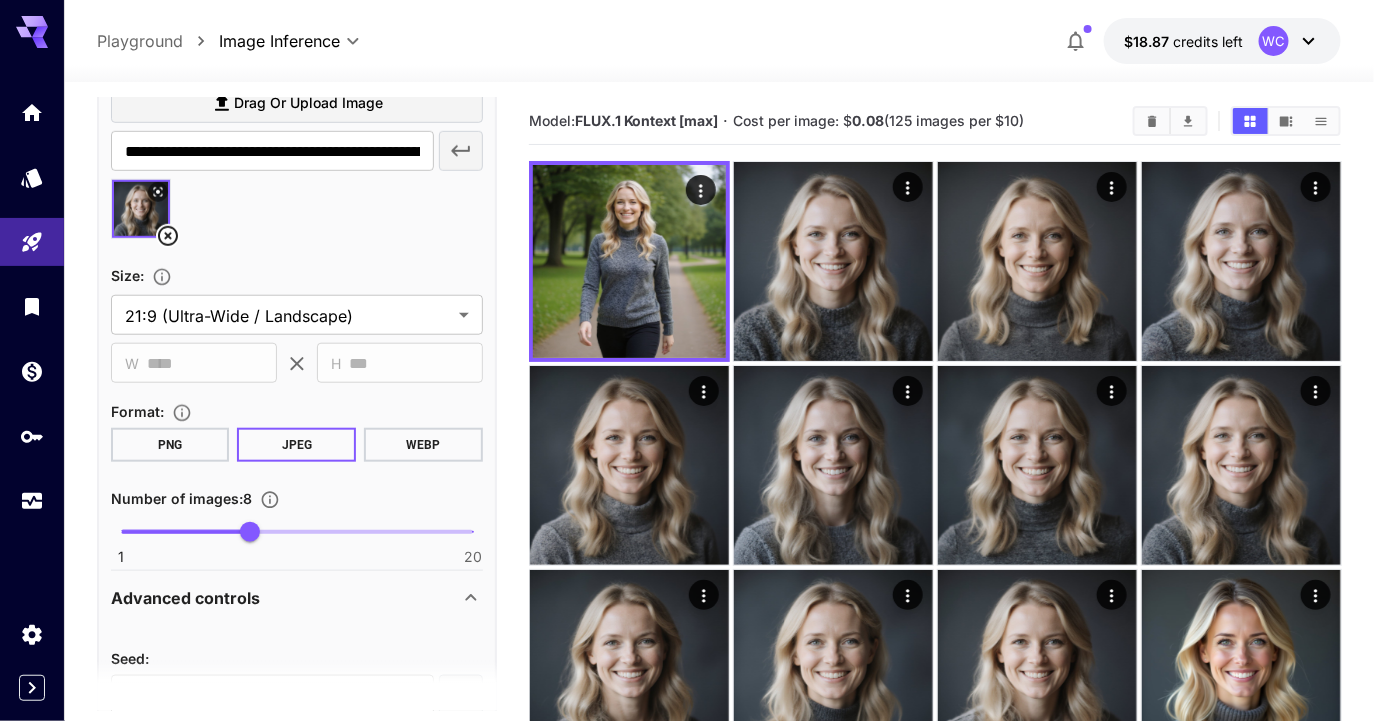 type on "*" 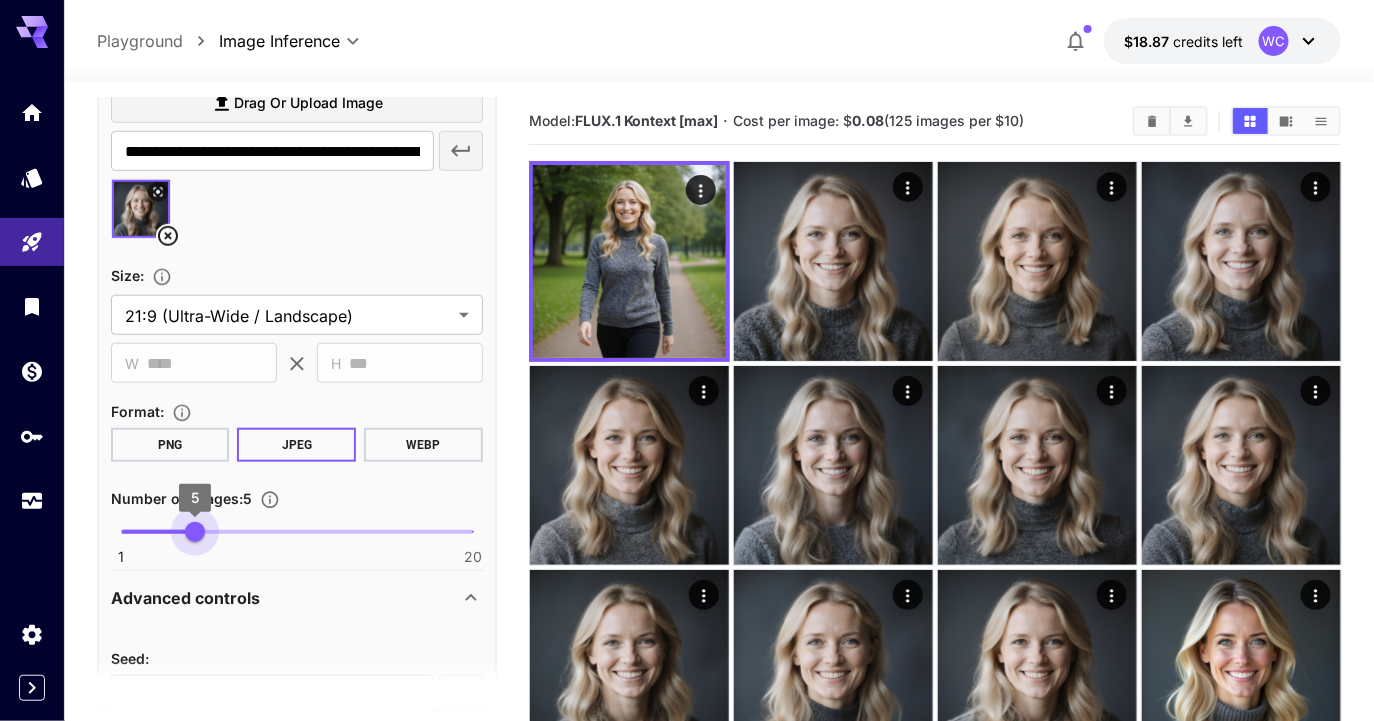 click on "1 20 5" at bounding box center [297, 532] 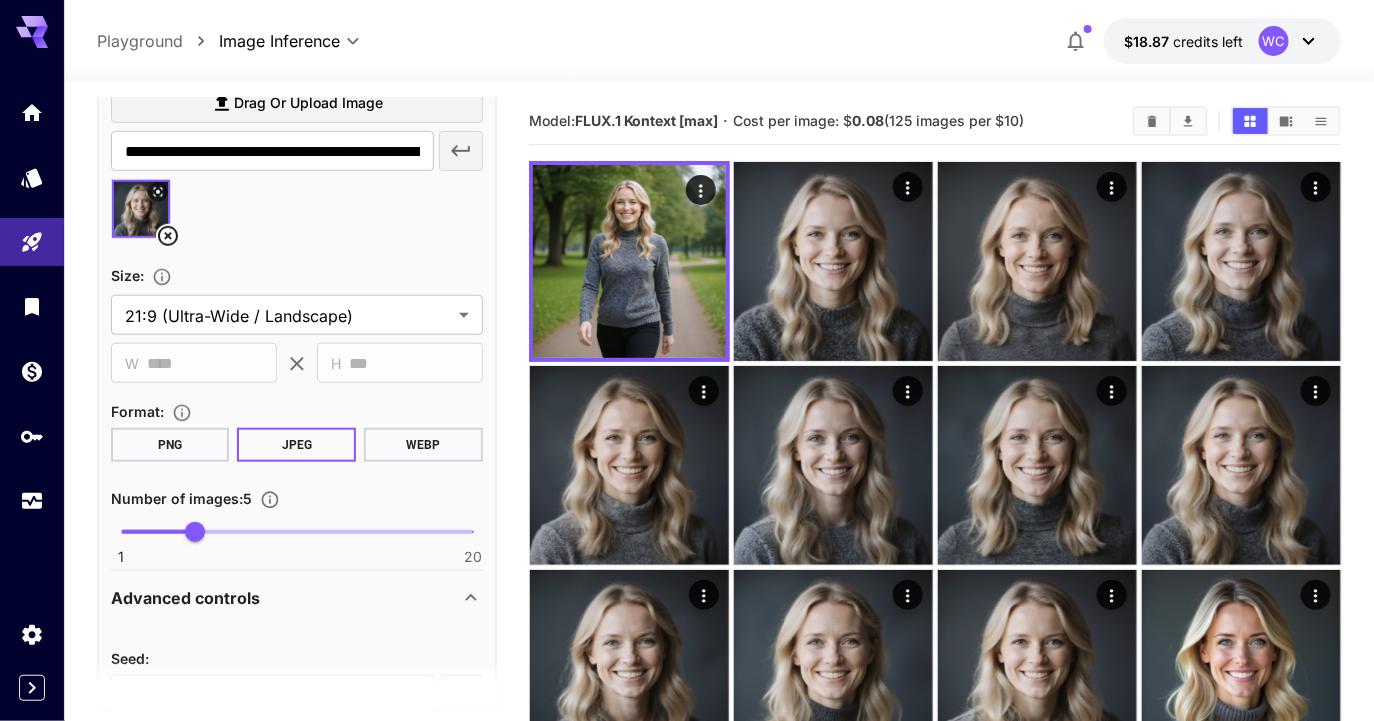 scroll, scrollTop: 0, scrollLeft: 0, axis: both 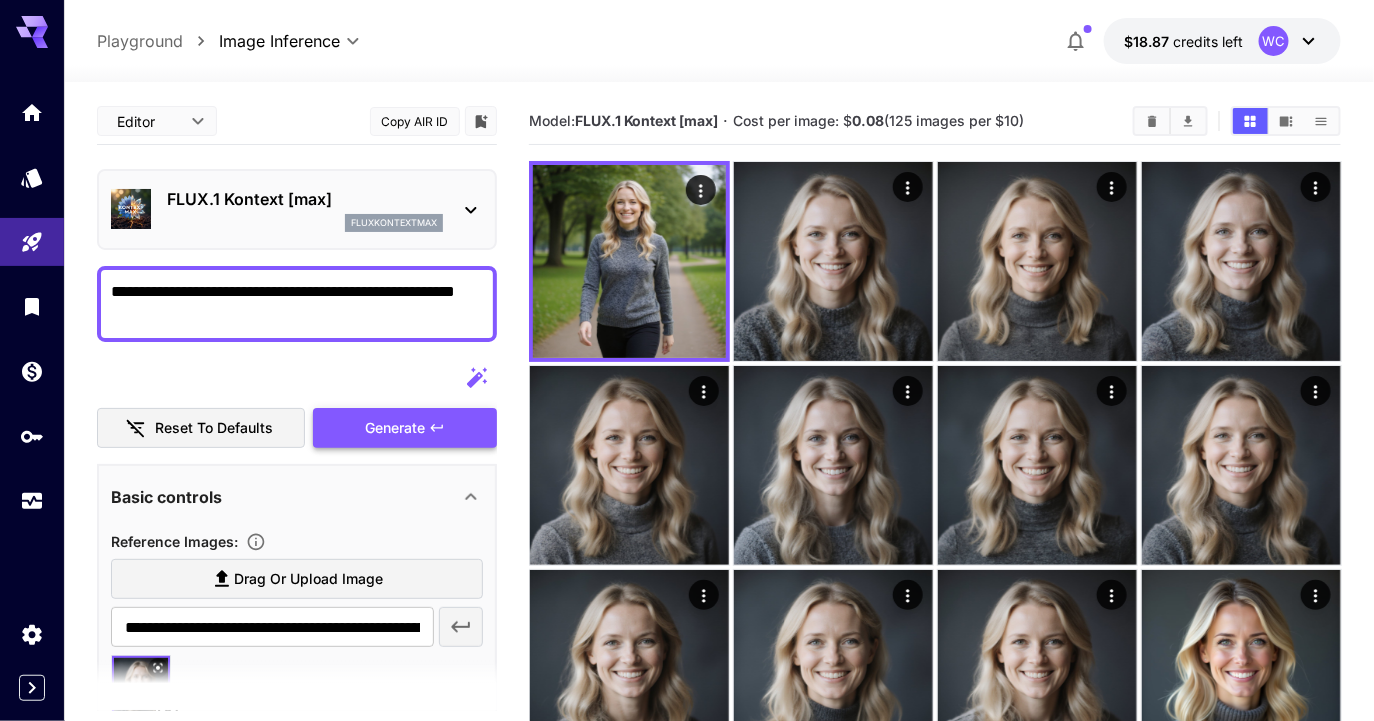 click on "Generate" at bounding box center [405, 428] 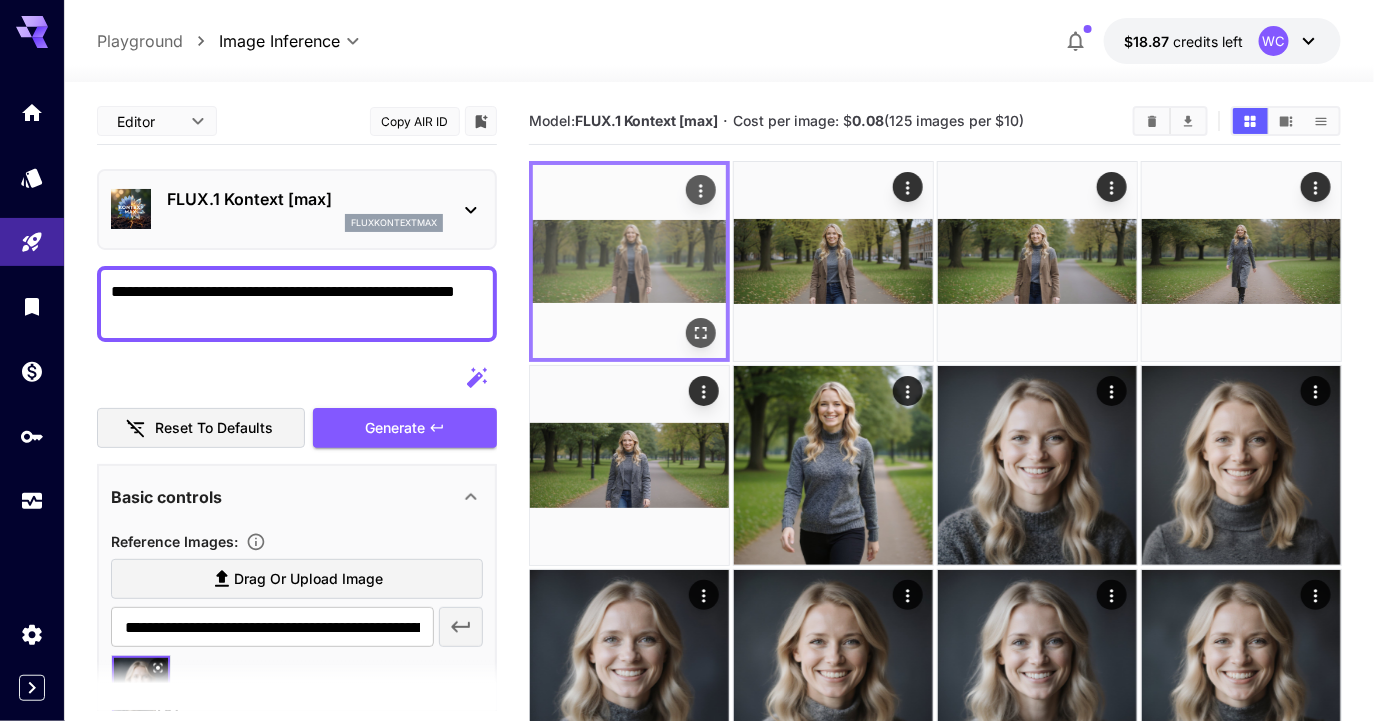 click 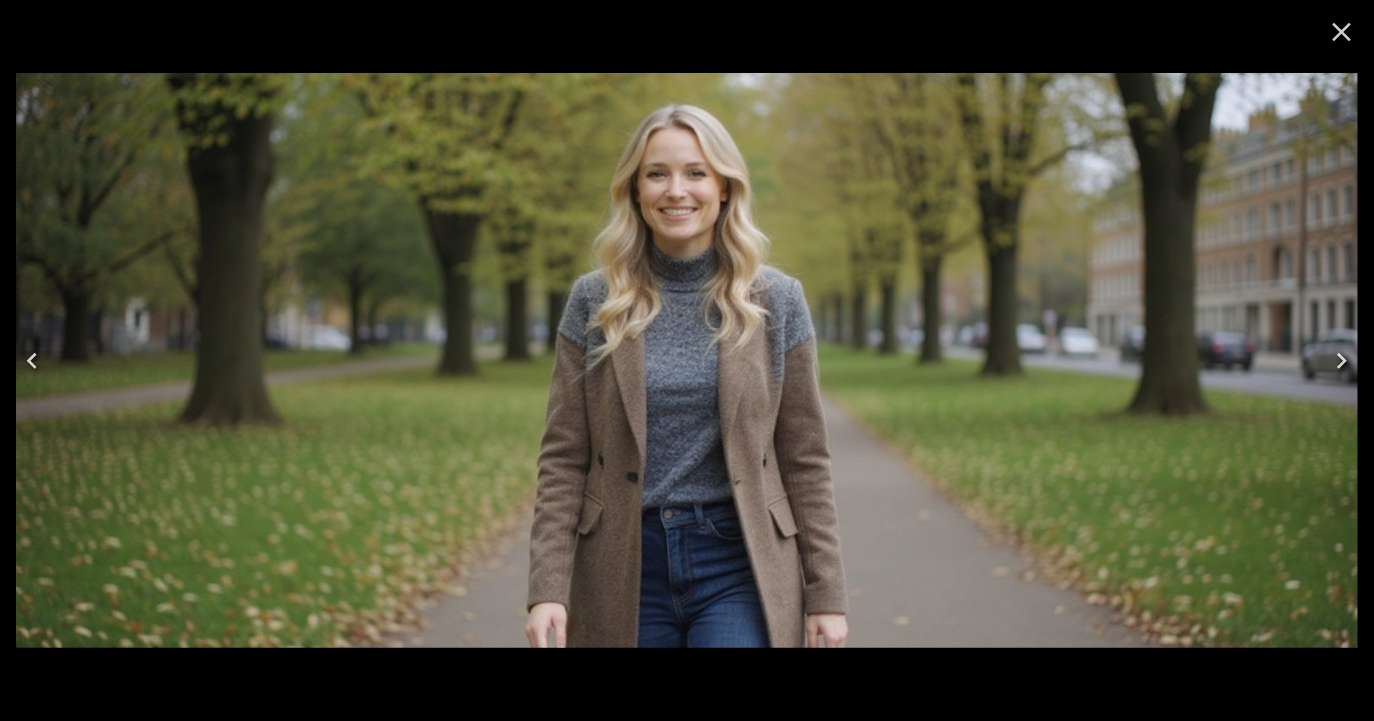 click 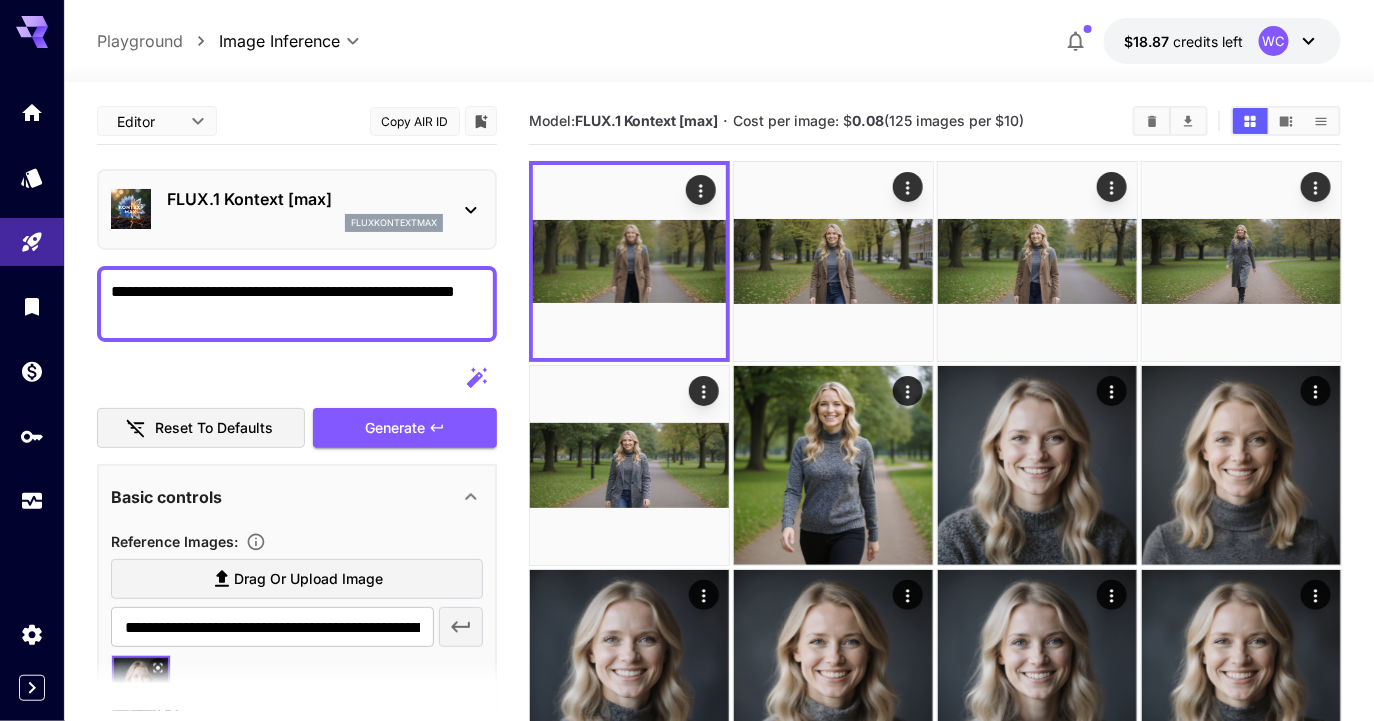 click on "**********" at bounding box center (297, 304) 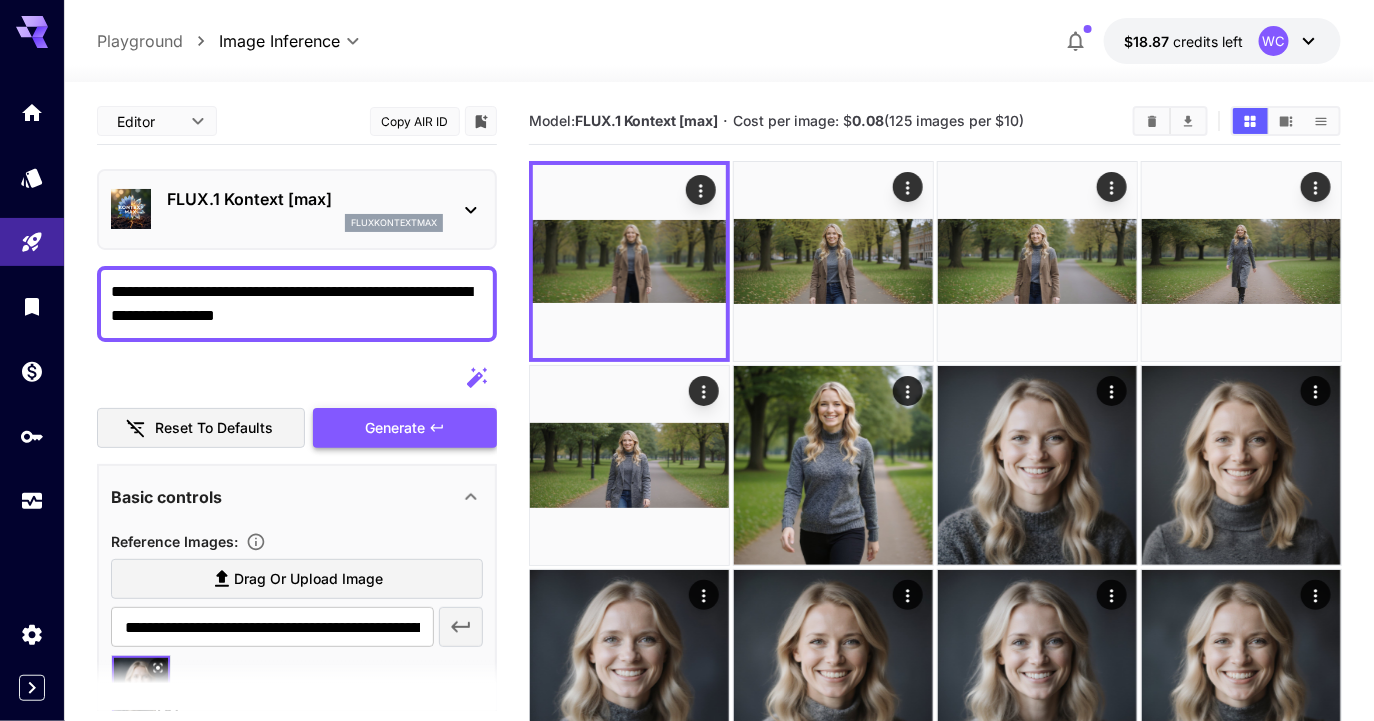 type on "**********" 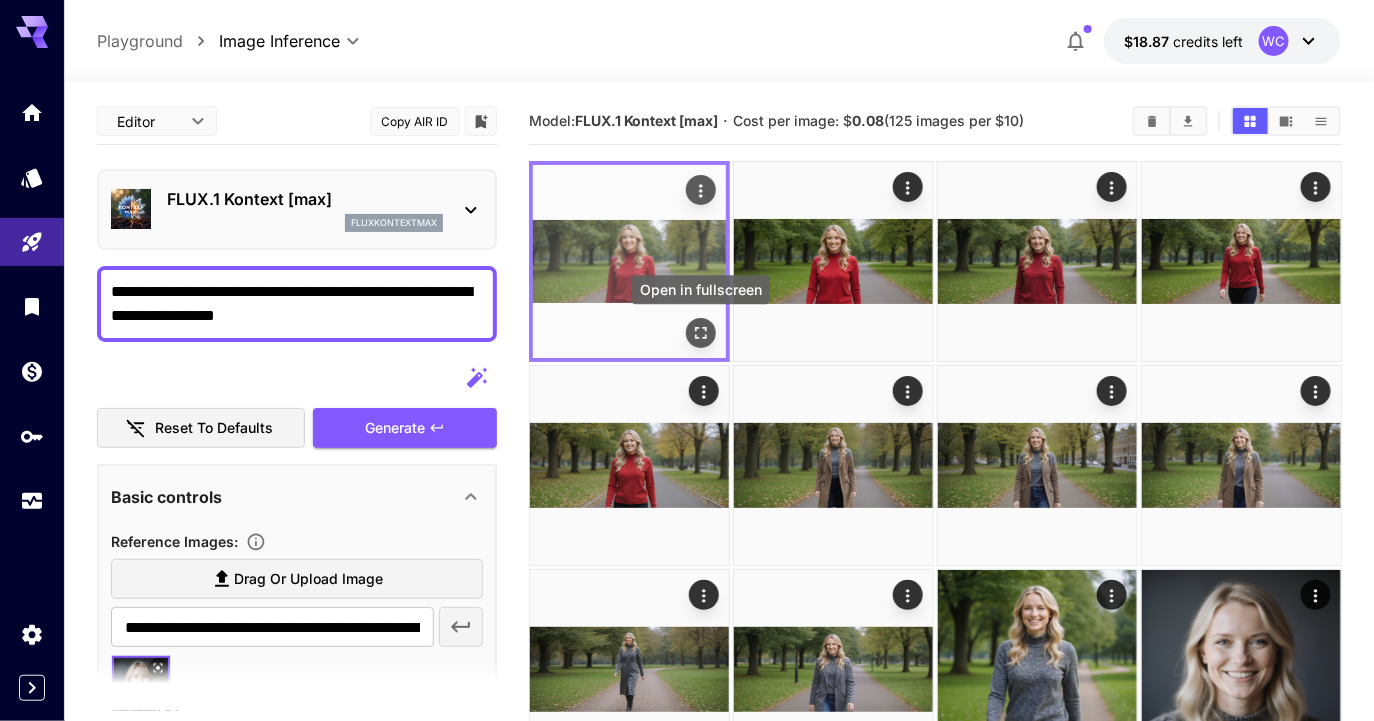 click 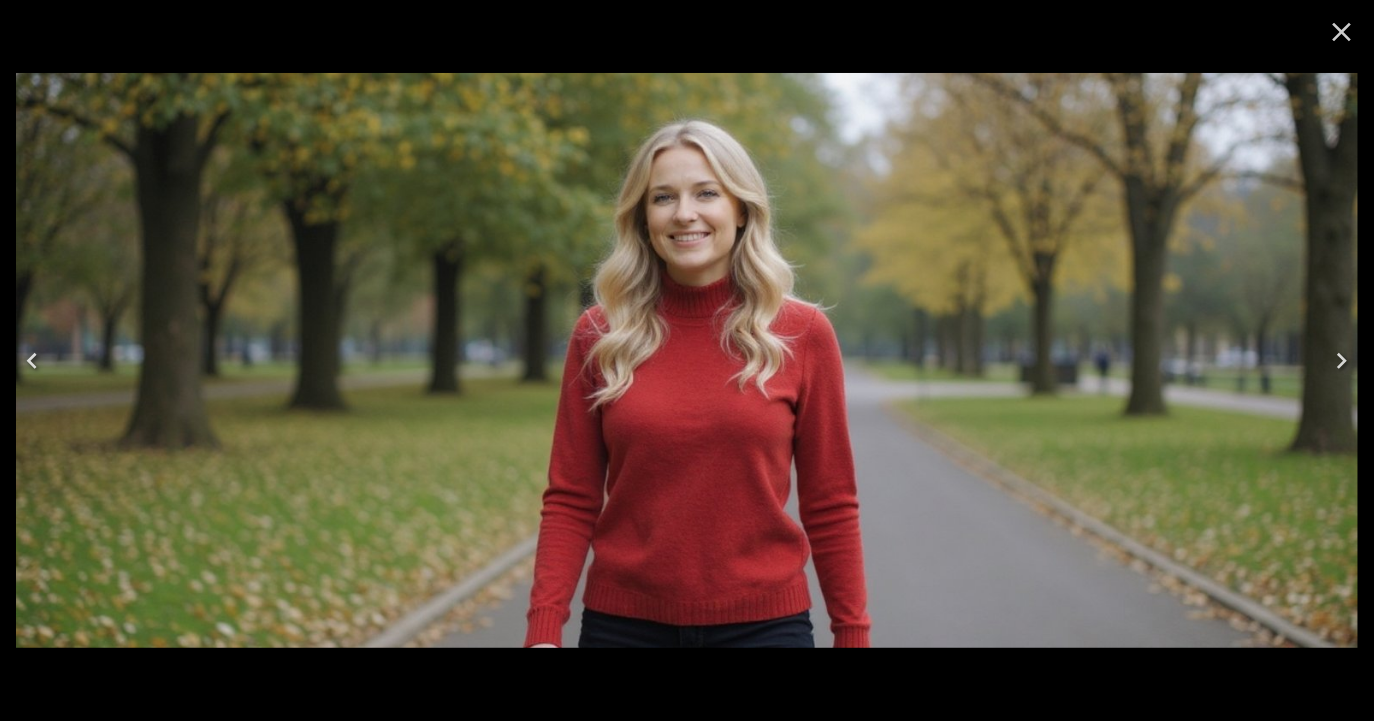 click 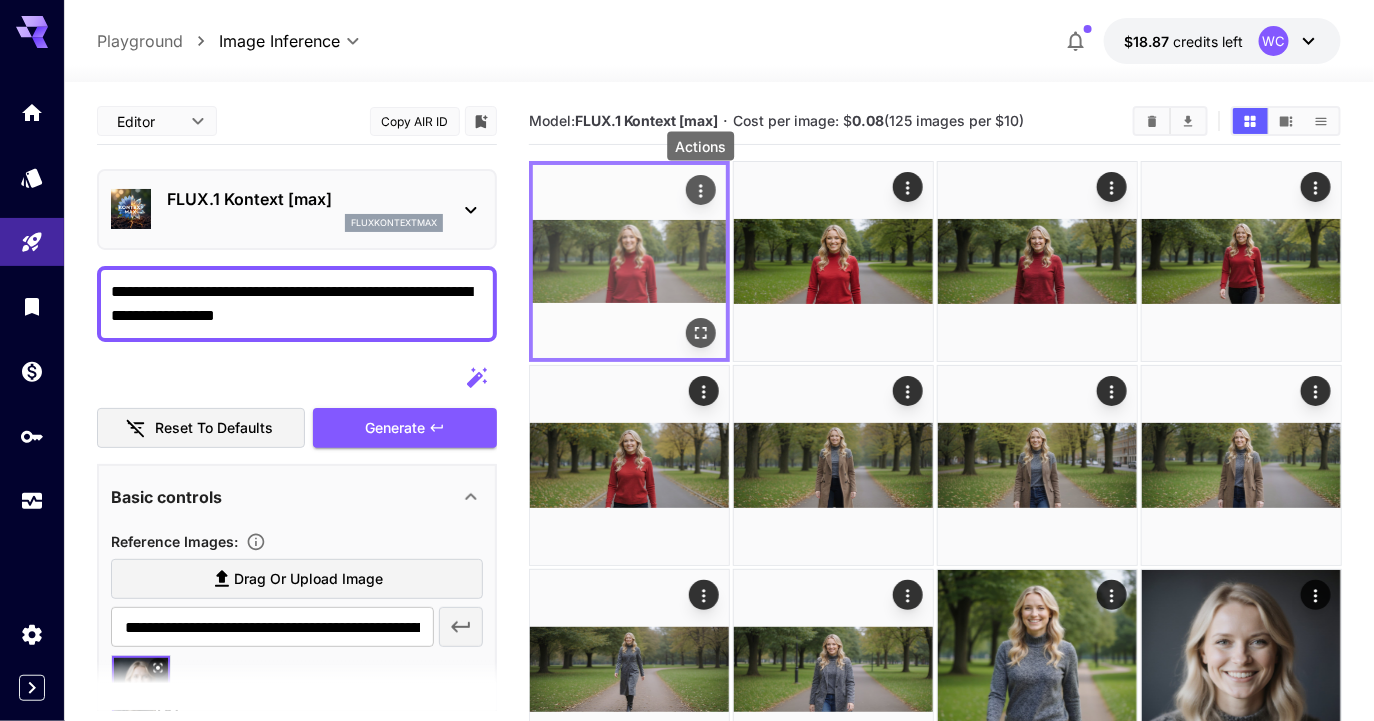 click at bounding box center [700, 190] 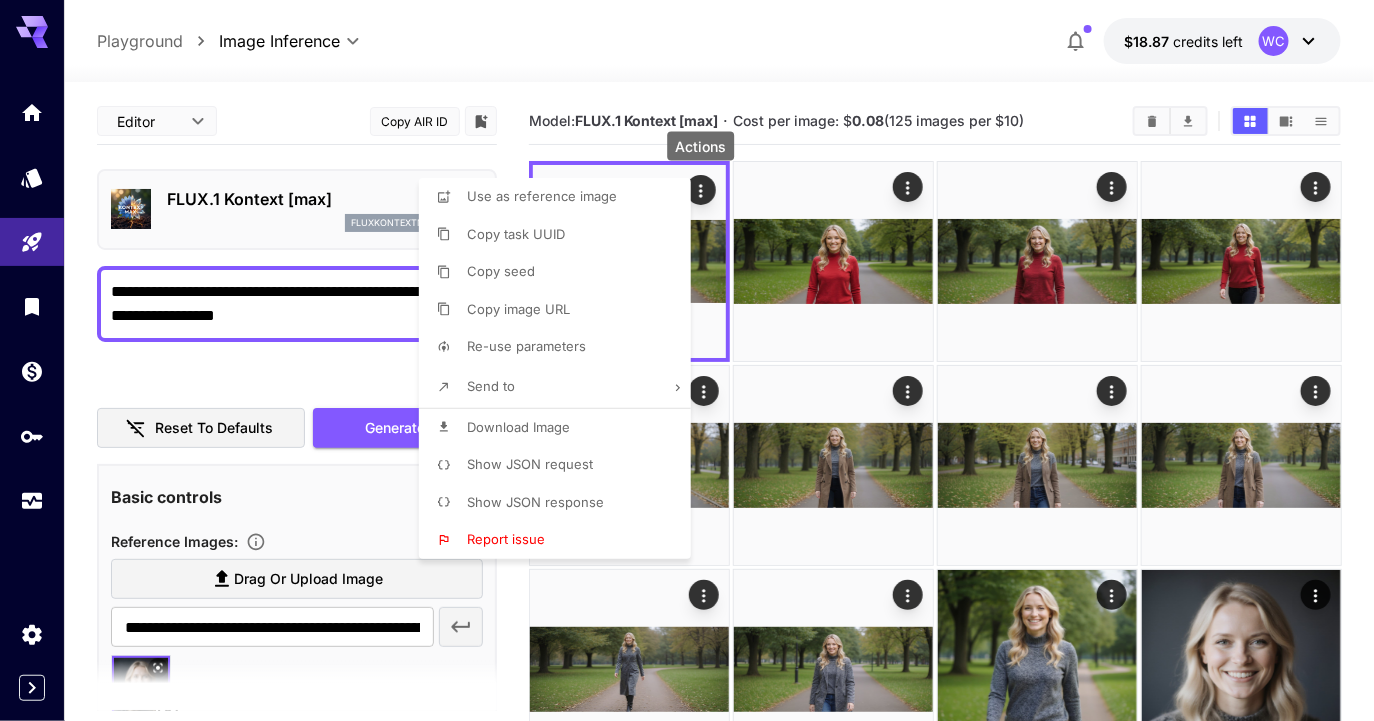 click on "Use as reference image" at bounding box center (542, 196) 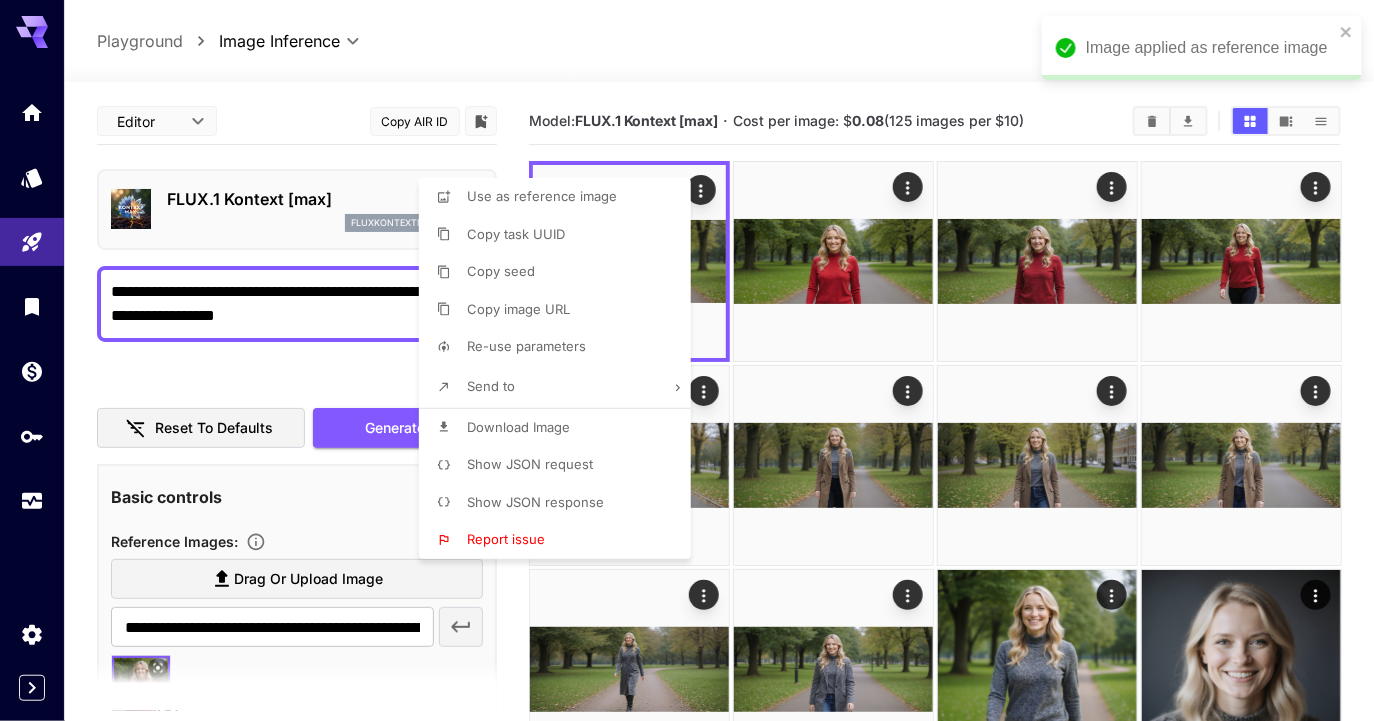 click at bounding box center [687, 360] 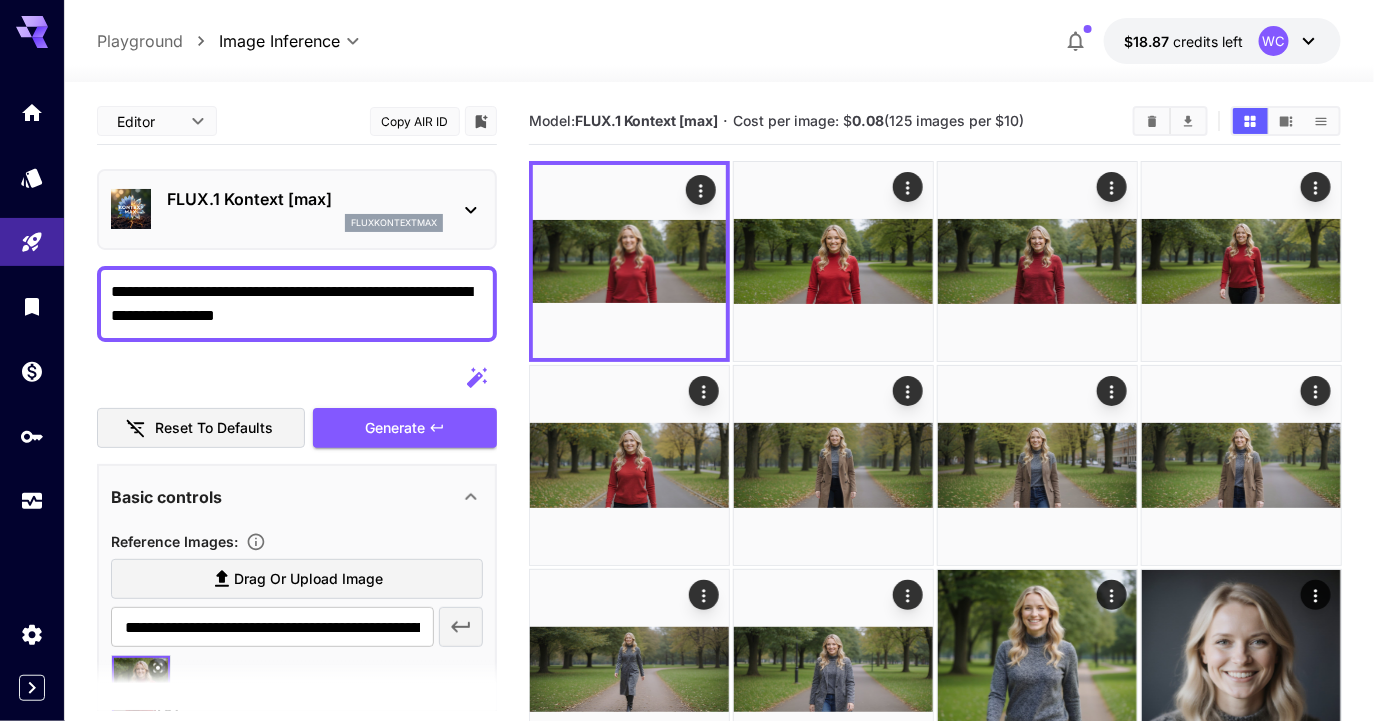 click on "fluxkontextmax" at bounding box center [305, 223] 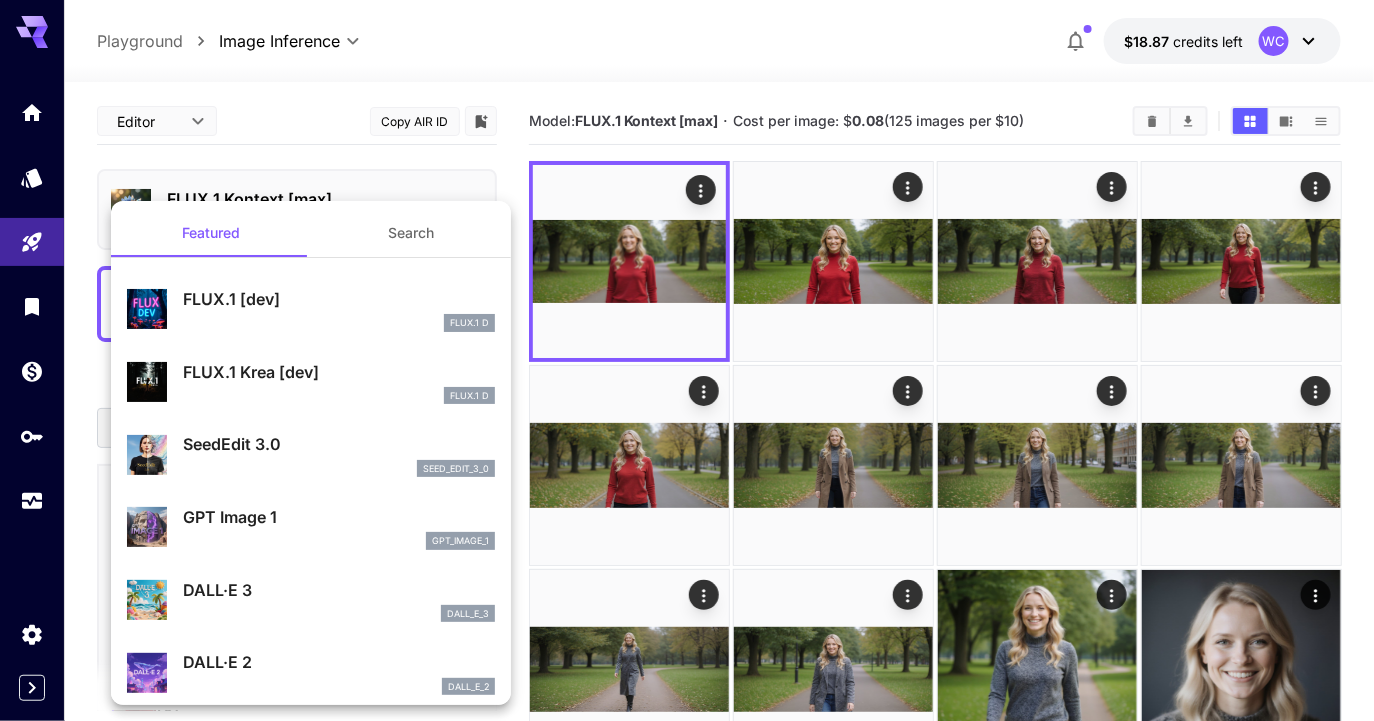 click on "FLUX.1 [dev] FLUX.1 D" at bounding box center (311, 309) 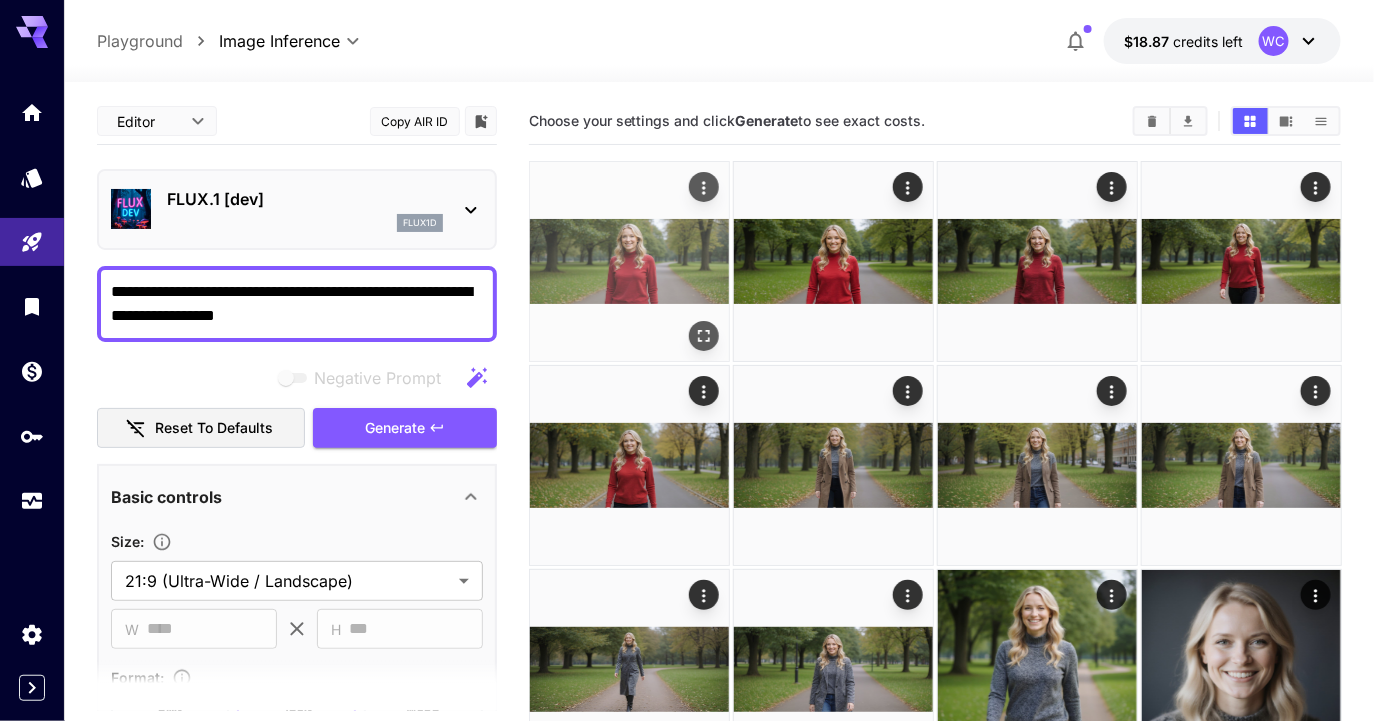 click 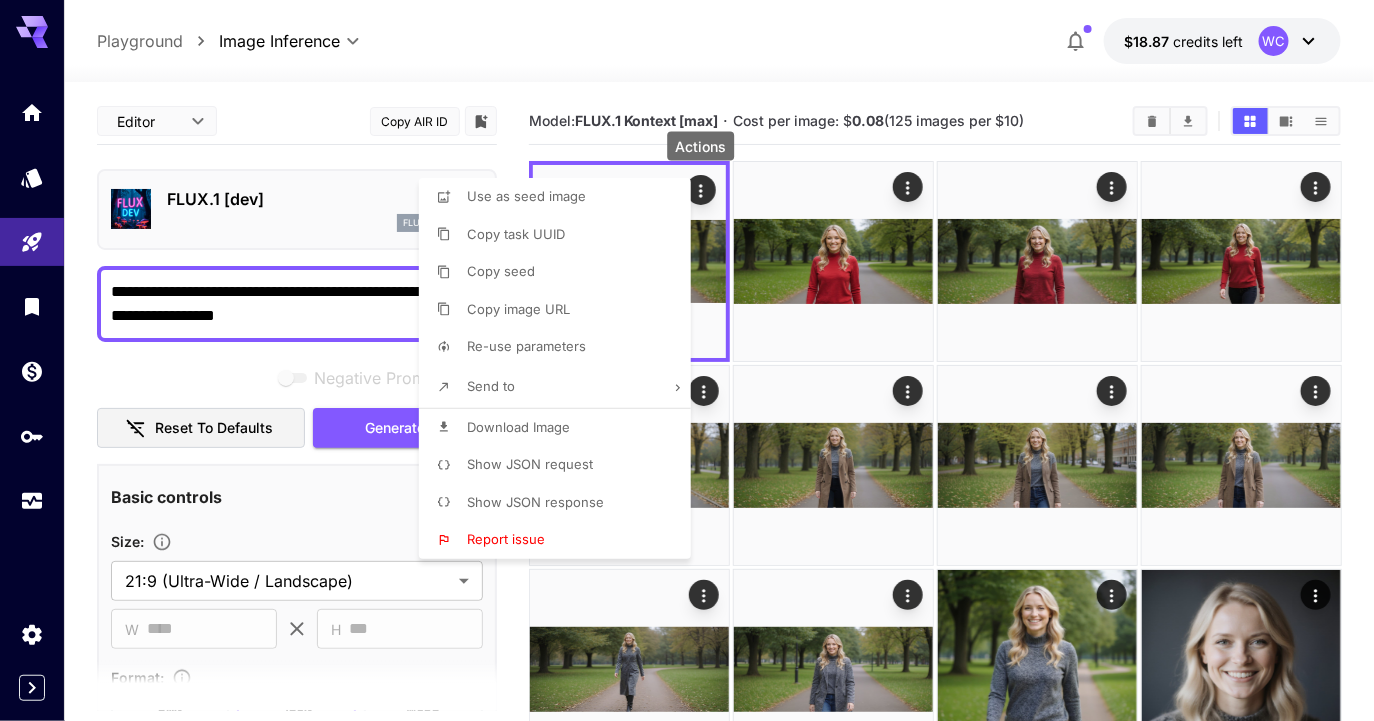 click on "Use as seed image" at bounding box center (561, 197) 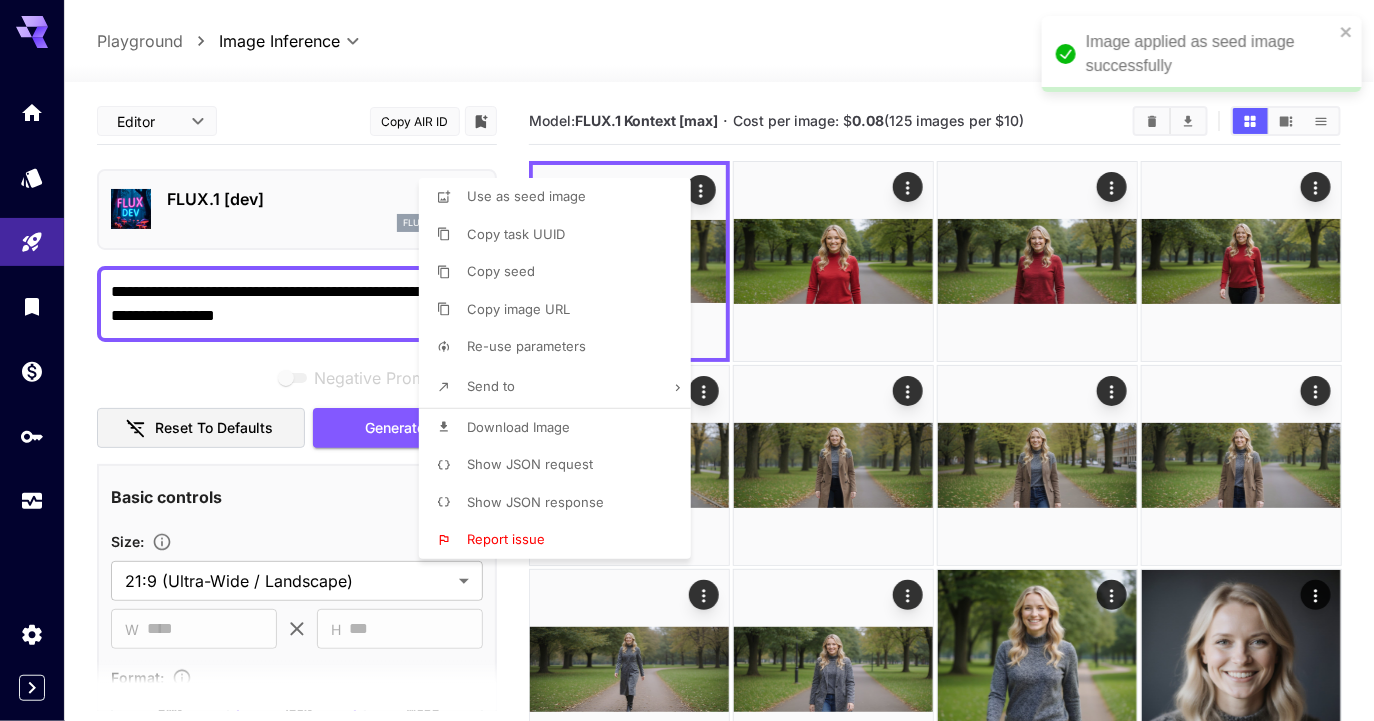 scroll, scrollTop: 103, scrollLeft: 0, axis: vertical 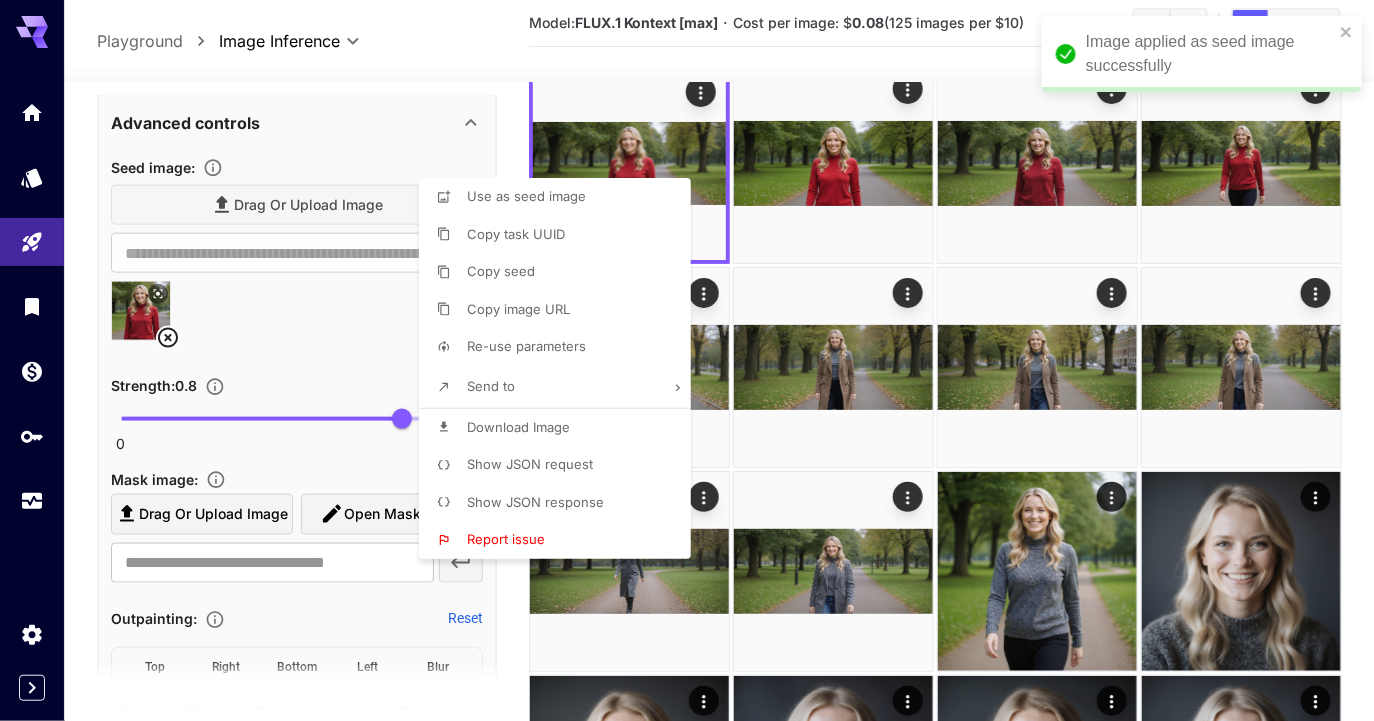 click at bounding box center (687, 360) 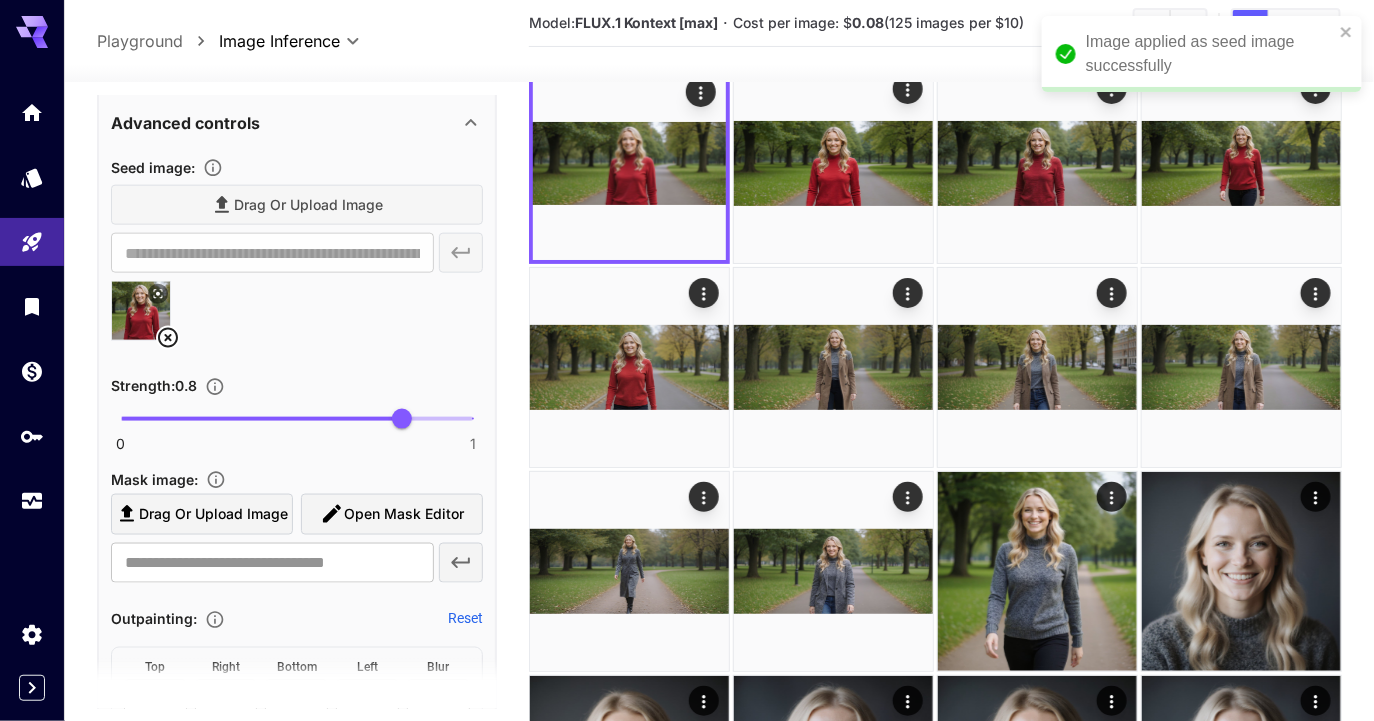 scroll, scrollTop: 0, scrollLeft: 0, axis: both 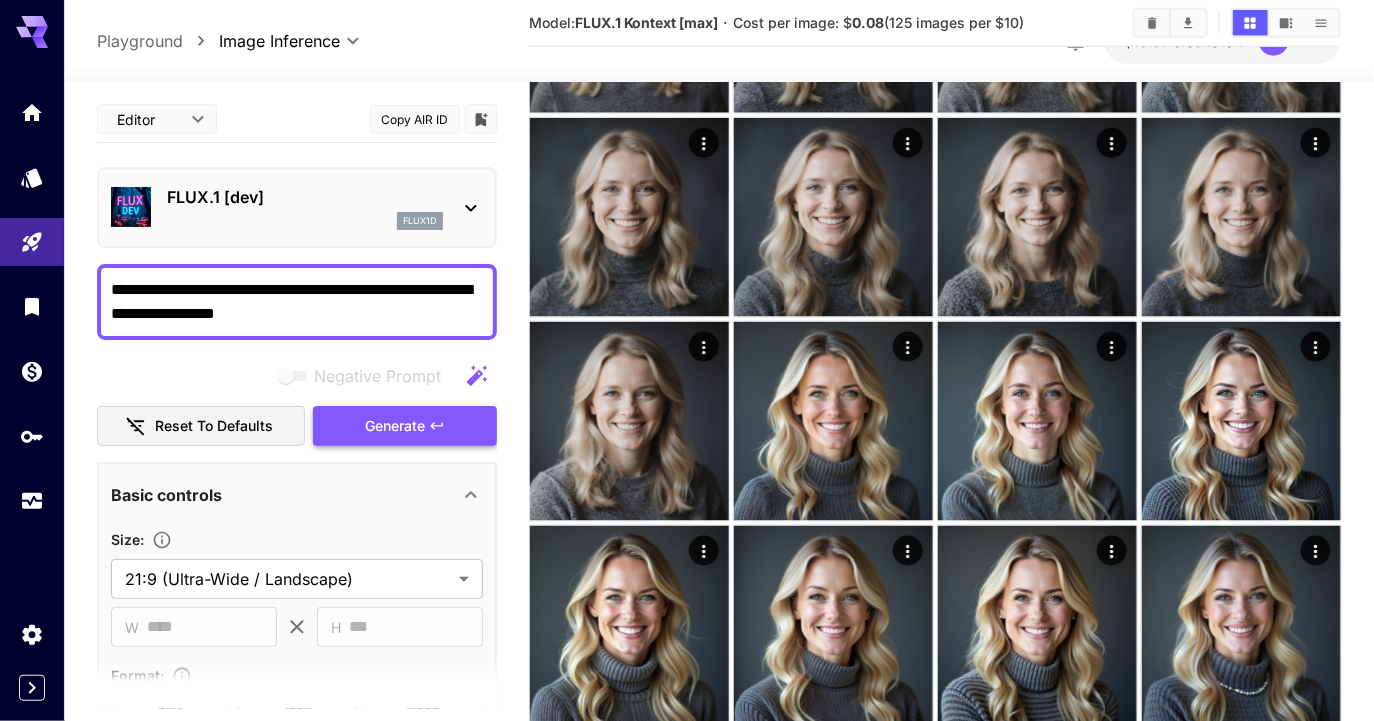 click on "Generate" at bounding box center (395, 426) 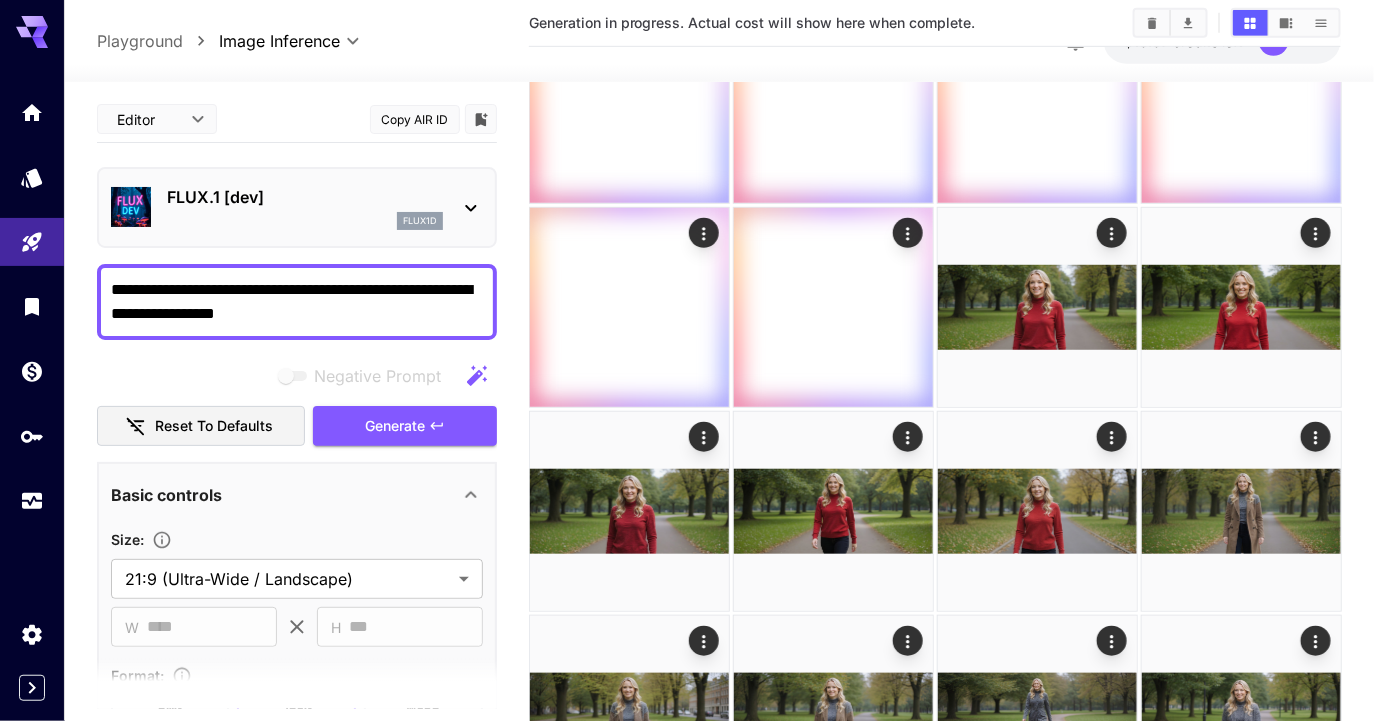 scroll, scrollTop: 418, scrollLeft: 0, axis: vertical 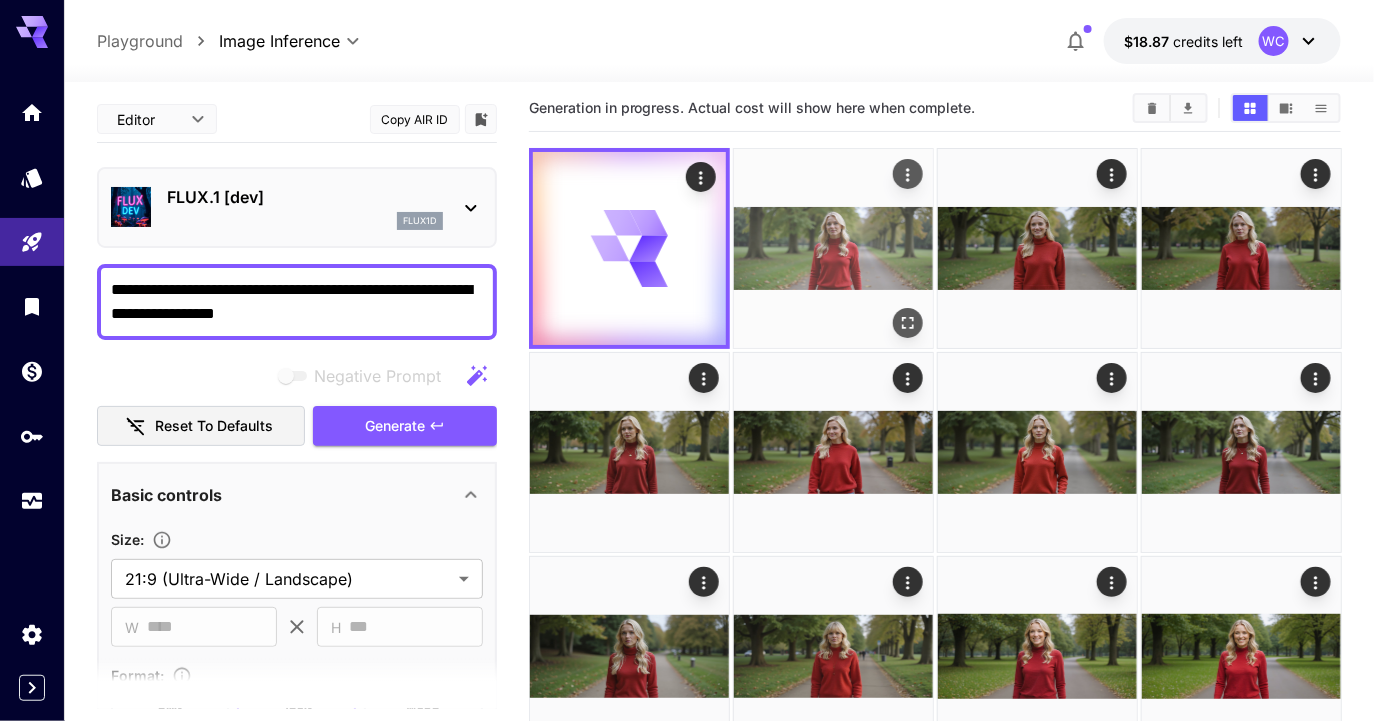 click 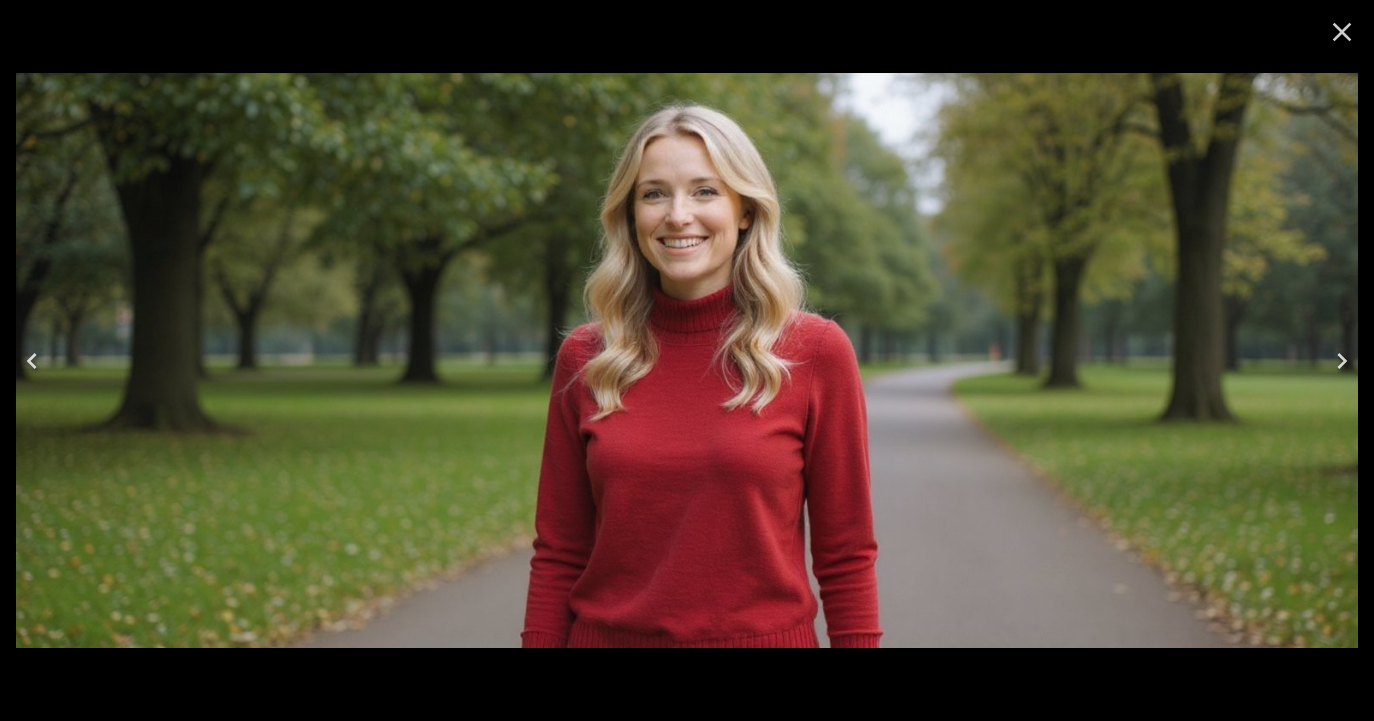 scroll, scrollTop: 13, scrollLeft: 0, axis: vertical 